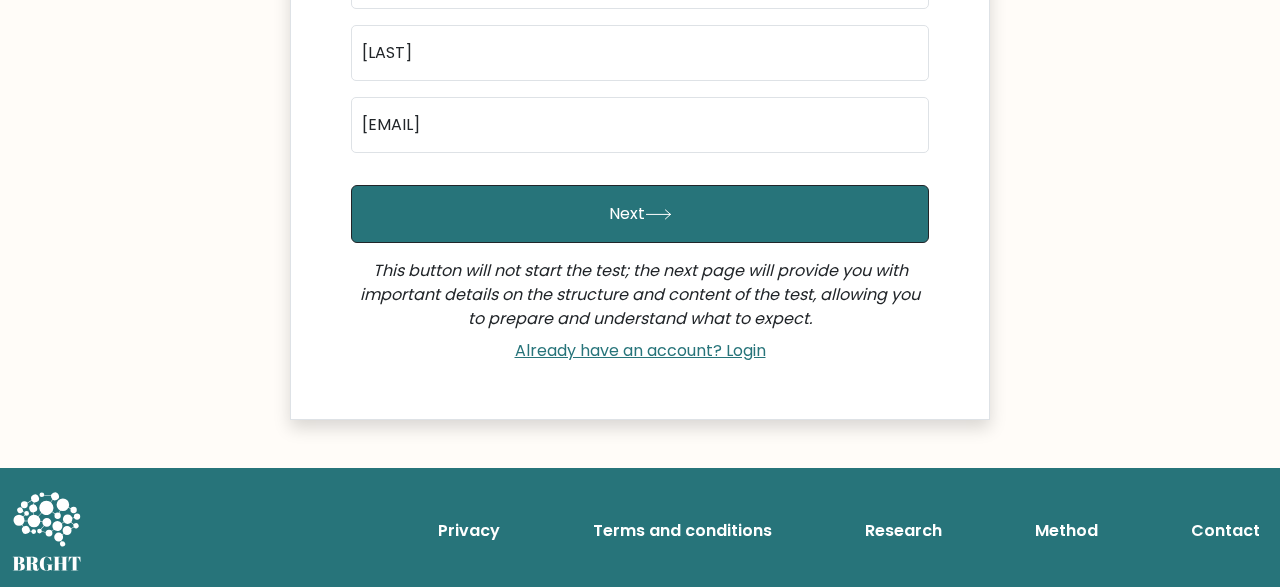 scroll, scrollTop: 521, scrollLeft: 0, axis: vertical 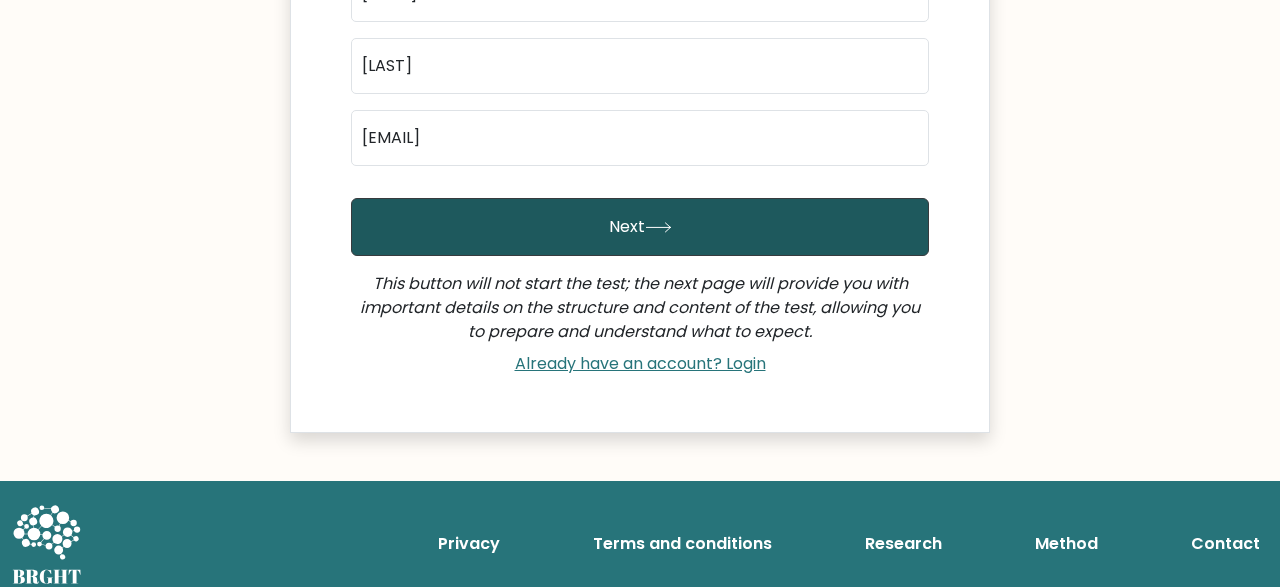 type on "[EMAIL]" 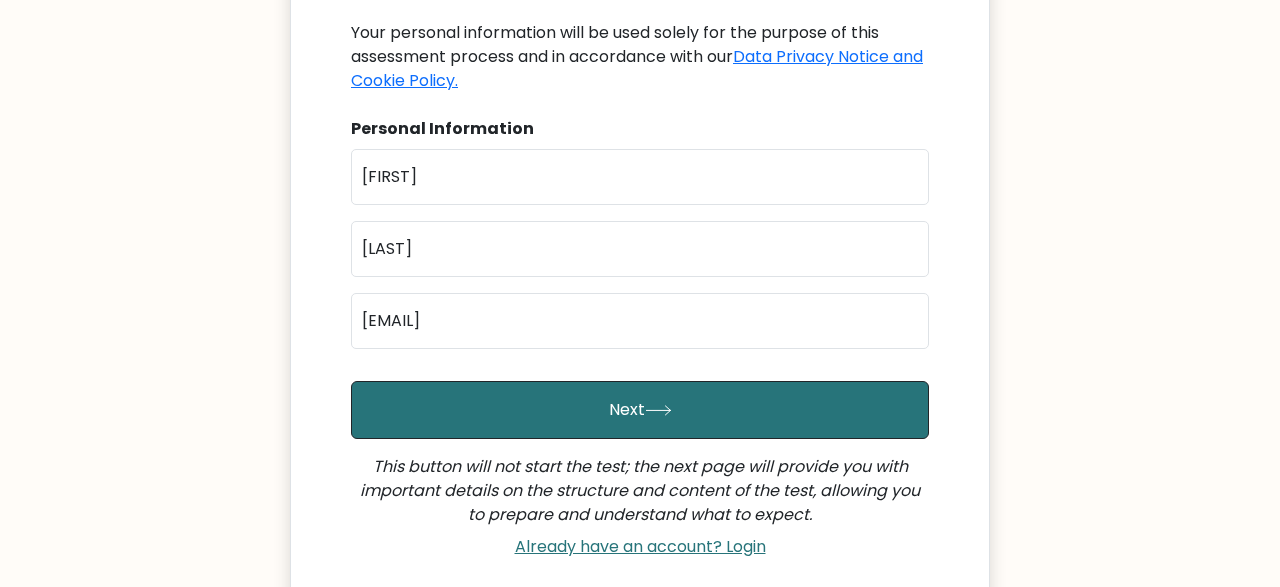 scroll, scrollTop: 384, scrollLeft: 0, axis: vertical 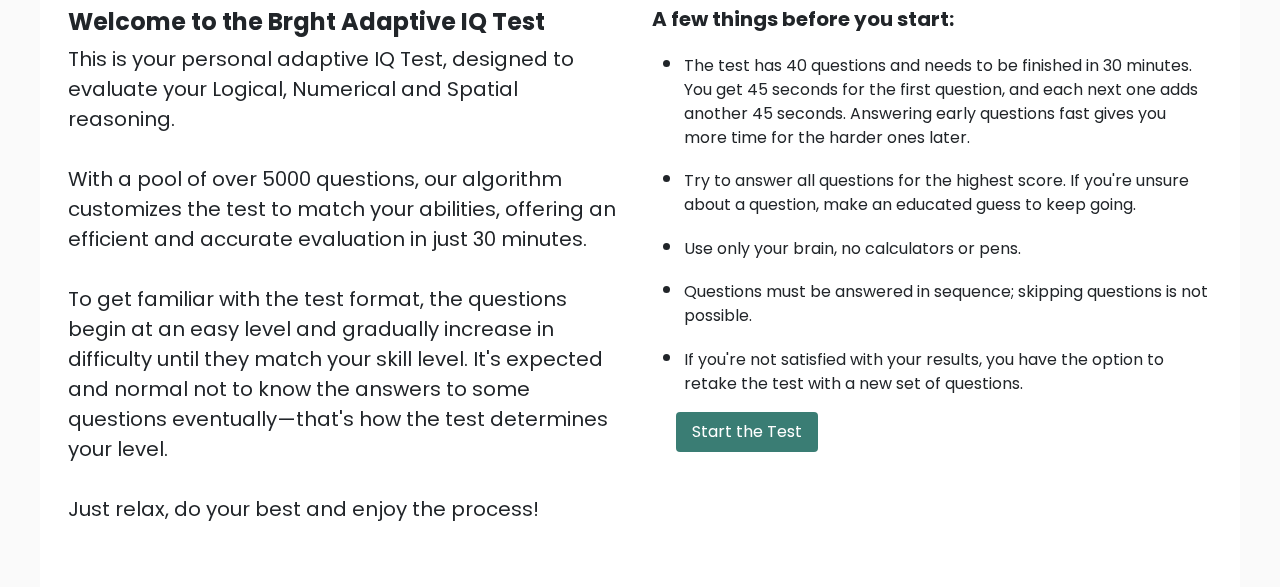 click on "Start the Test" at bounding box center (747, 432) 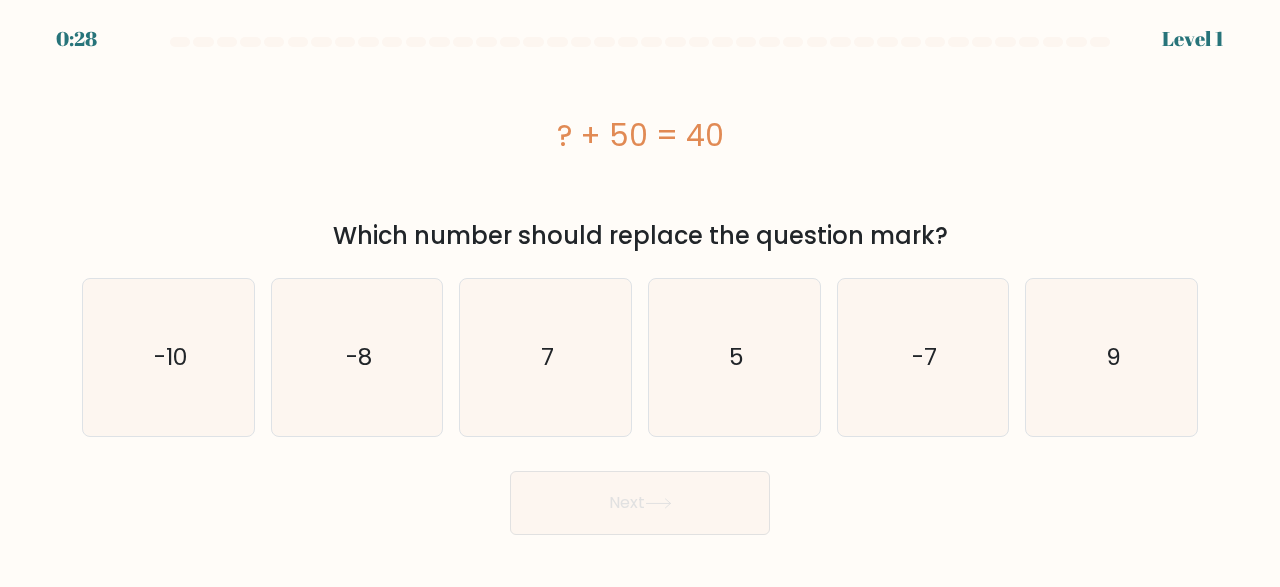 scroll, scrollTop: 0, scrollLeft: 0, axis: both 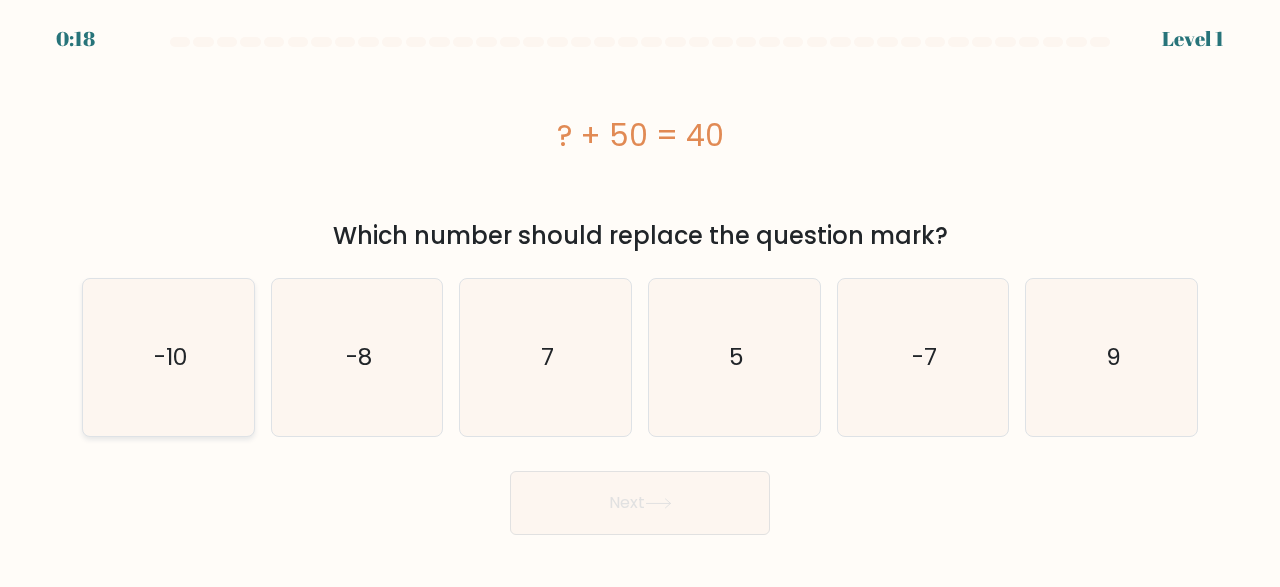 click on "-10" 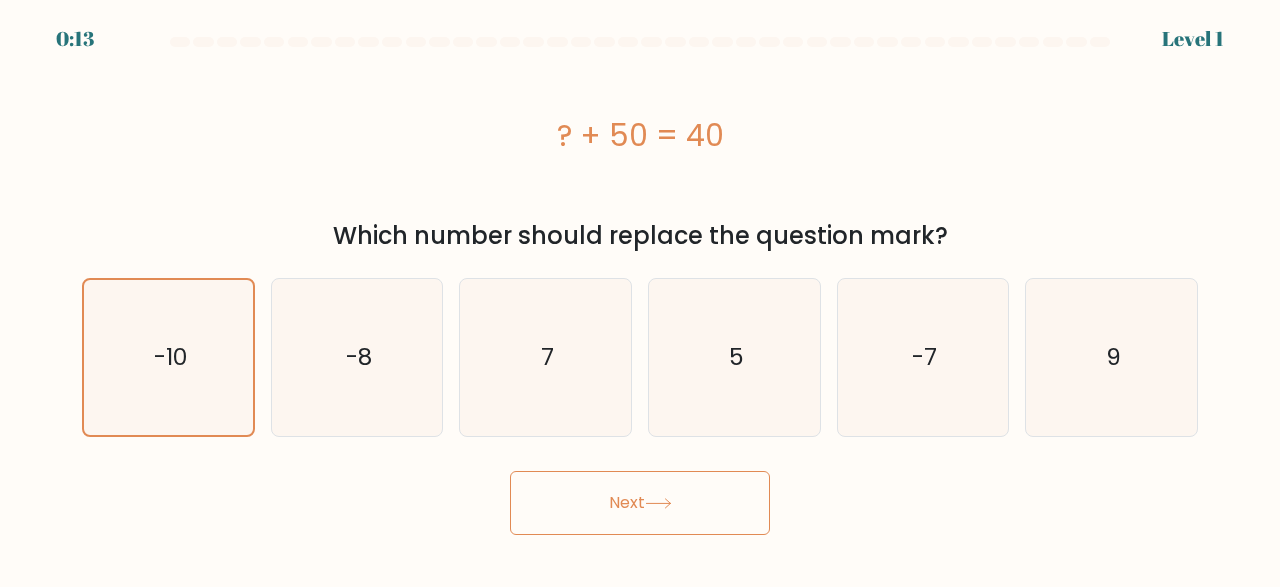 click on "Next" at bounding box center [640, 503] 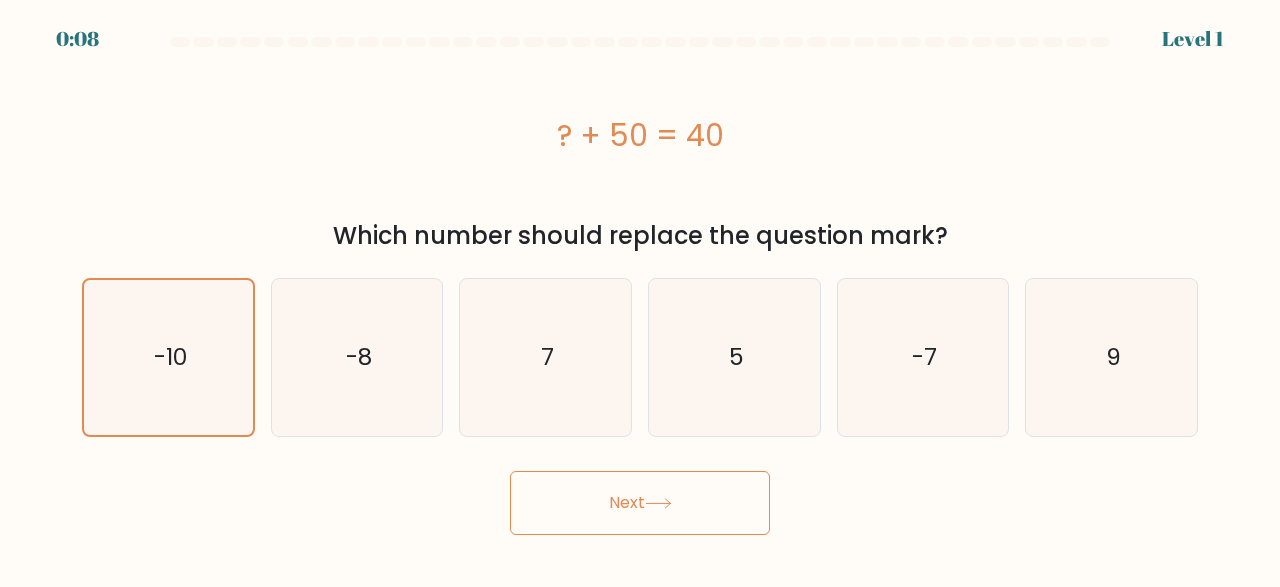 click on "Next" at bounding box center [640, 503] 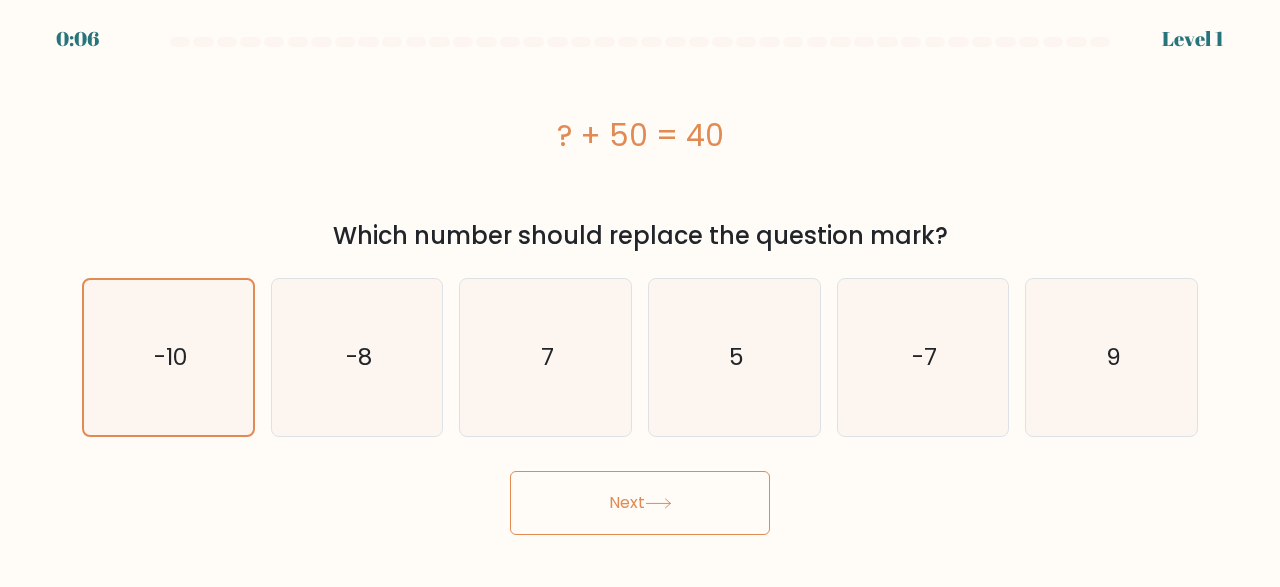 click on "Next" at bounding box center [640, 503] 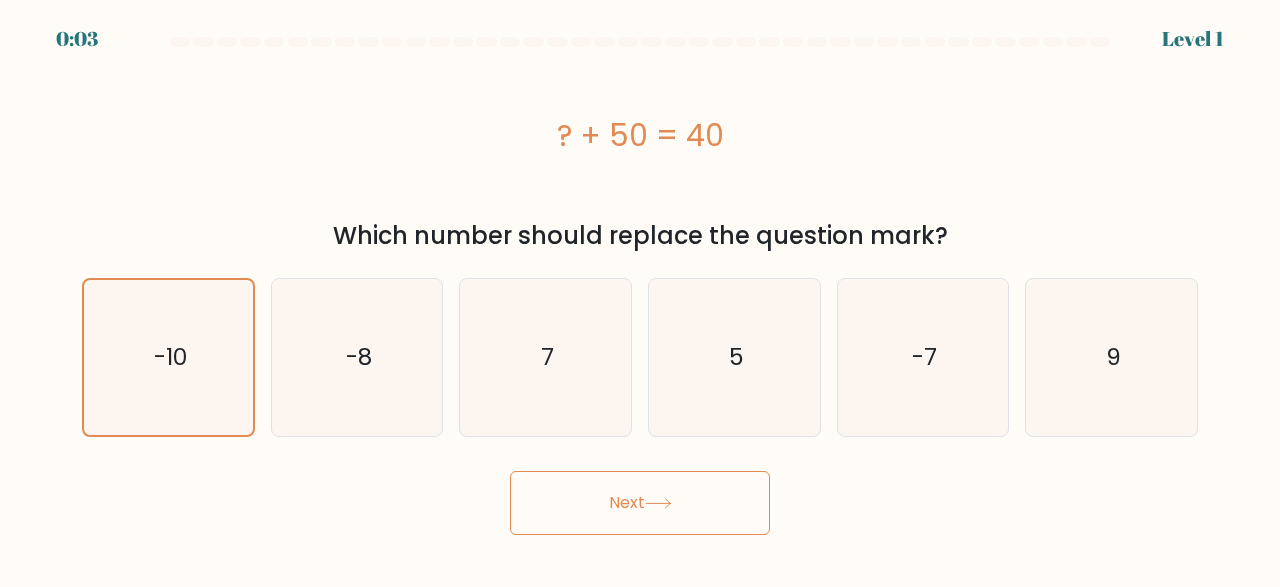 click on "Next" at bounding box center [640, 503] 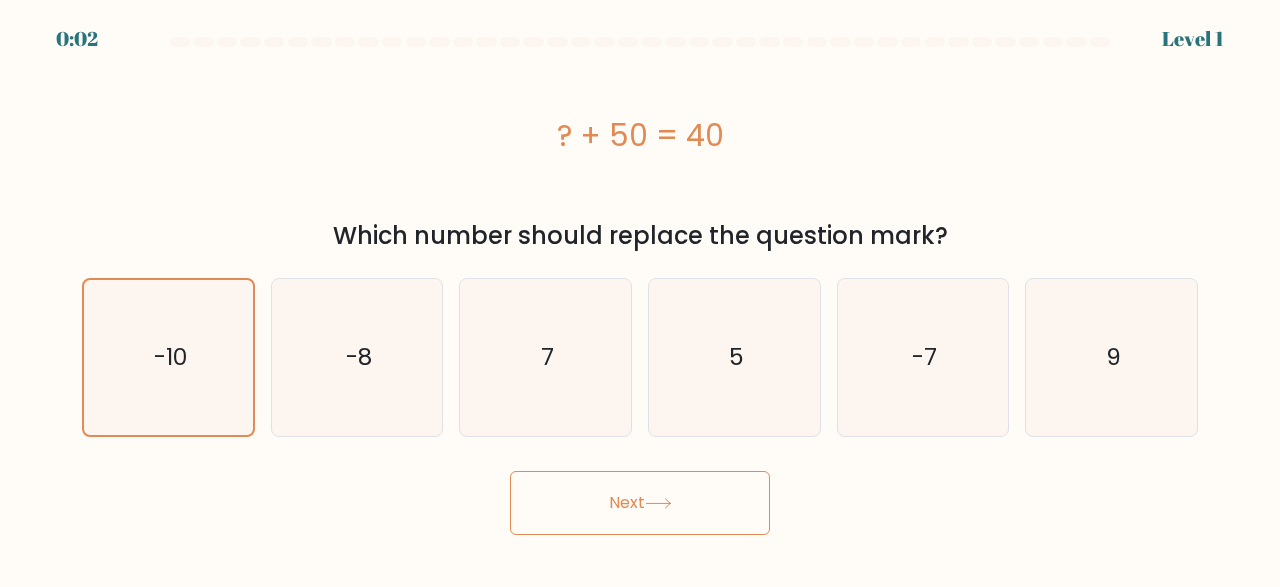 click on "Next" at bounding box center [640, 503] 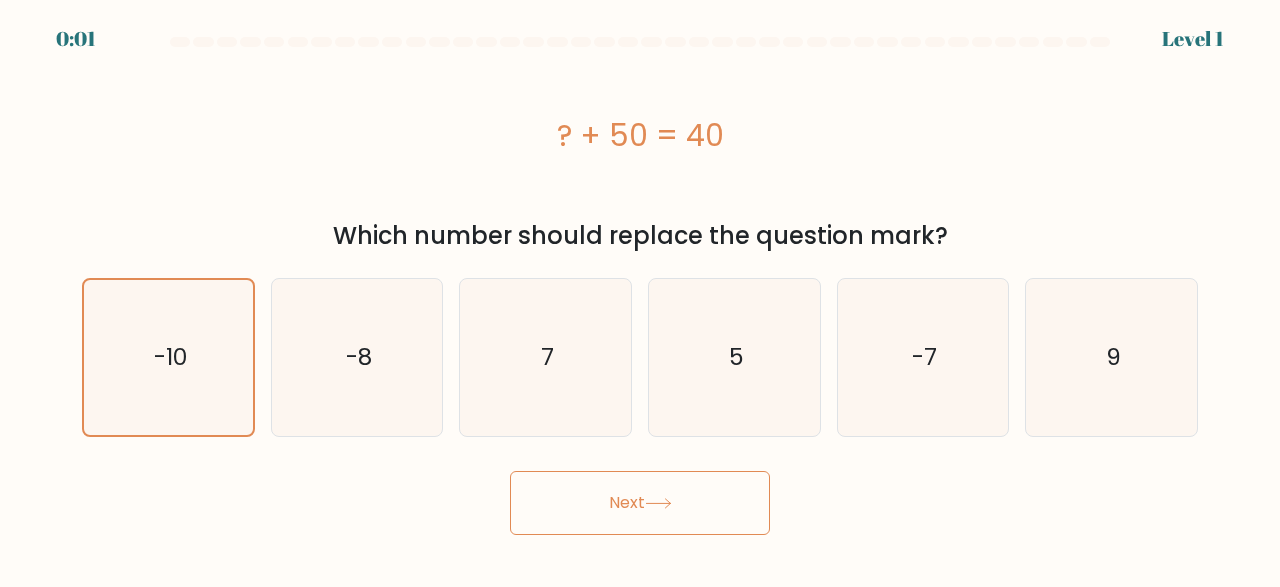 click on "Next" at bounding box center [640, 503] 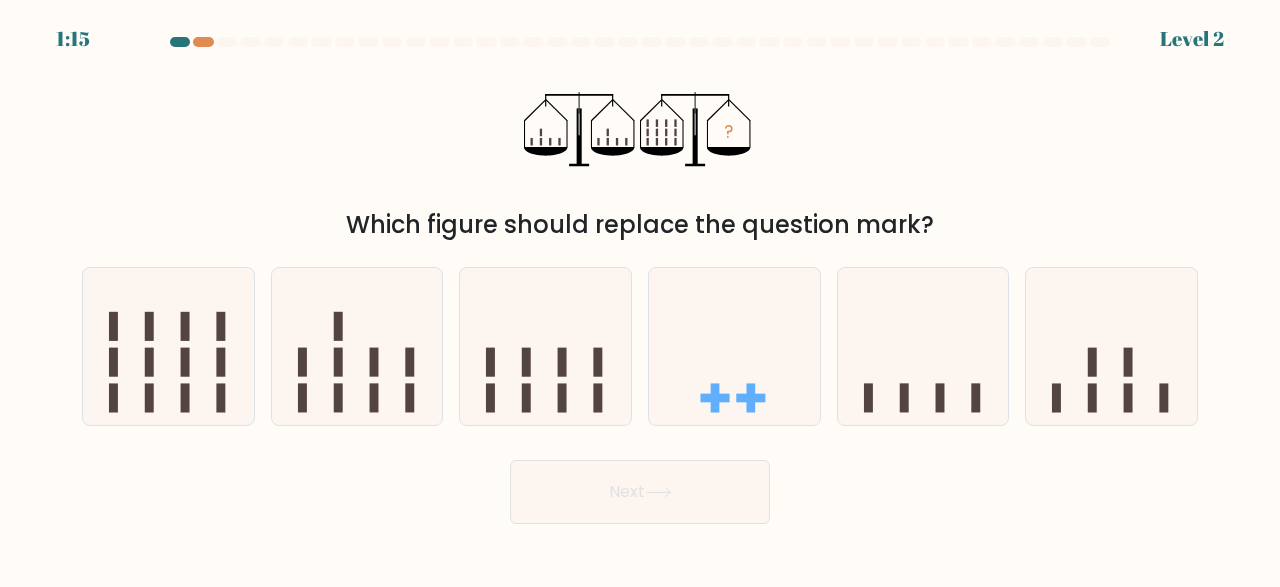 scroll, scrollTop: 0, scrollLeft: 0, axis: both 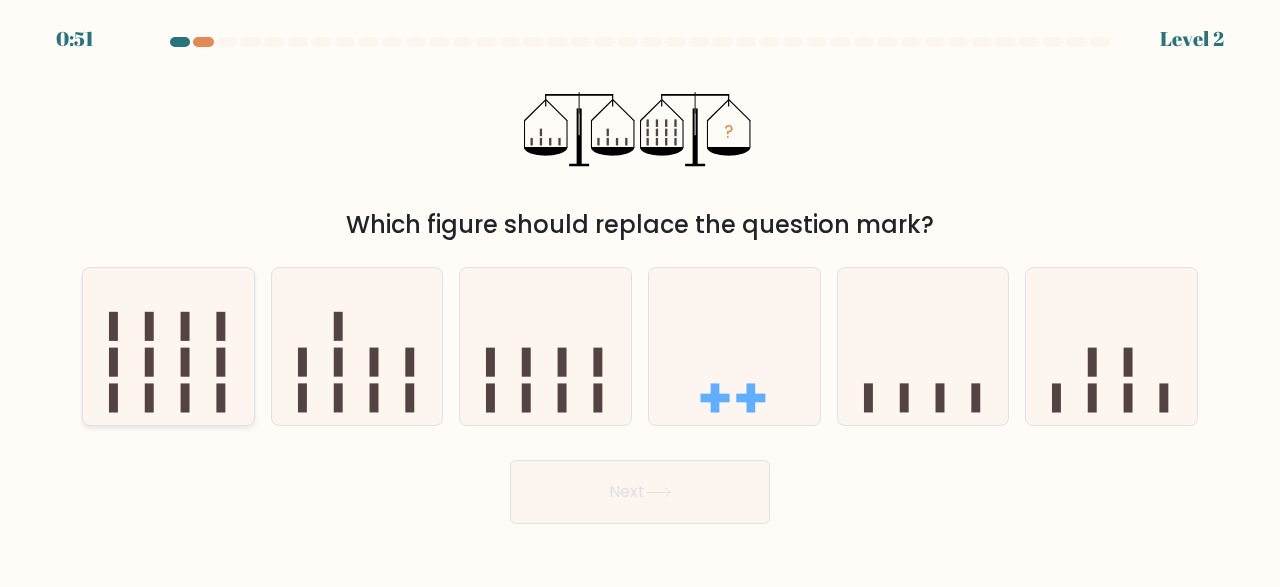 click 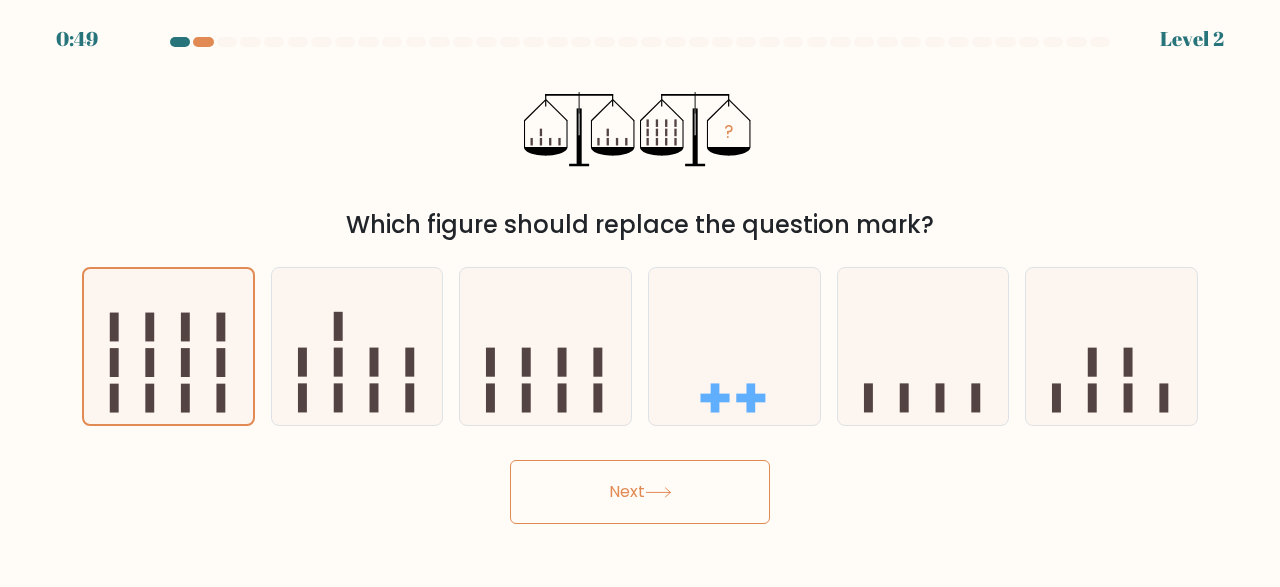 click 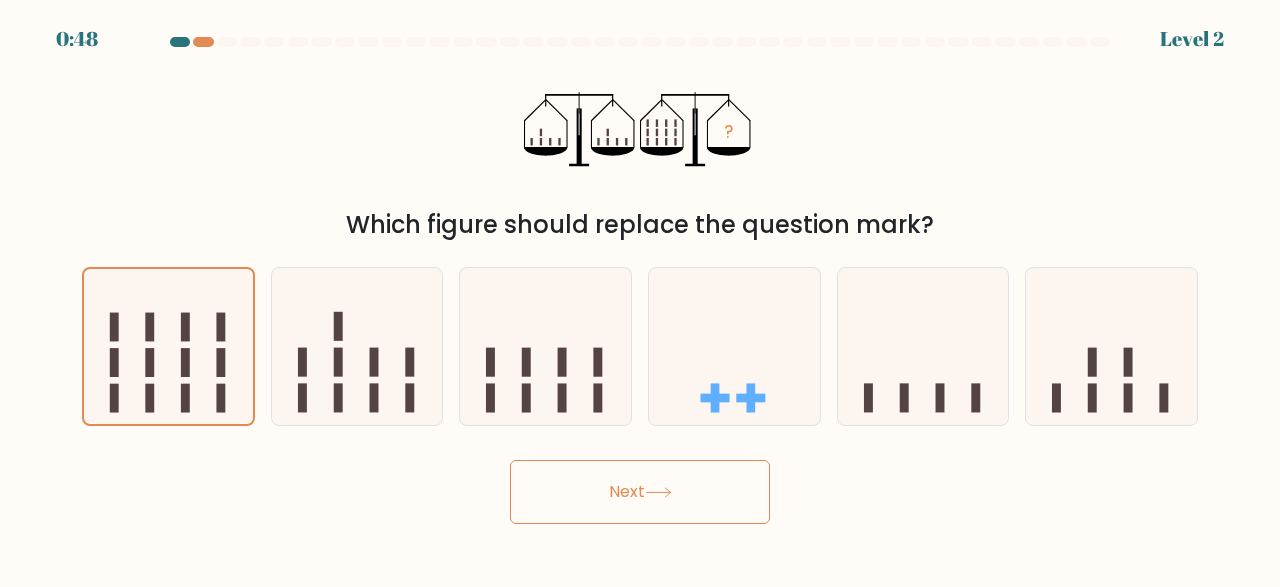 click on "Next" at bounding box center (640, 492) 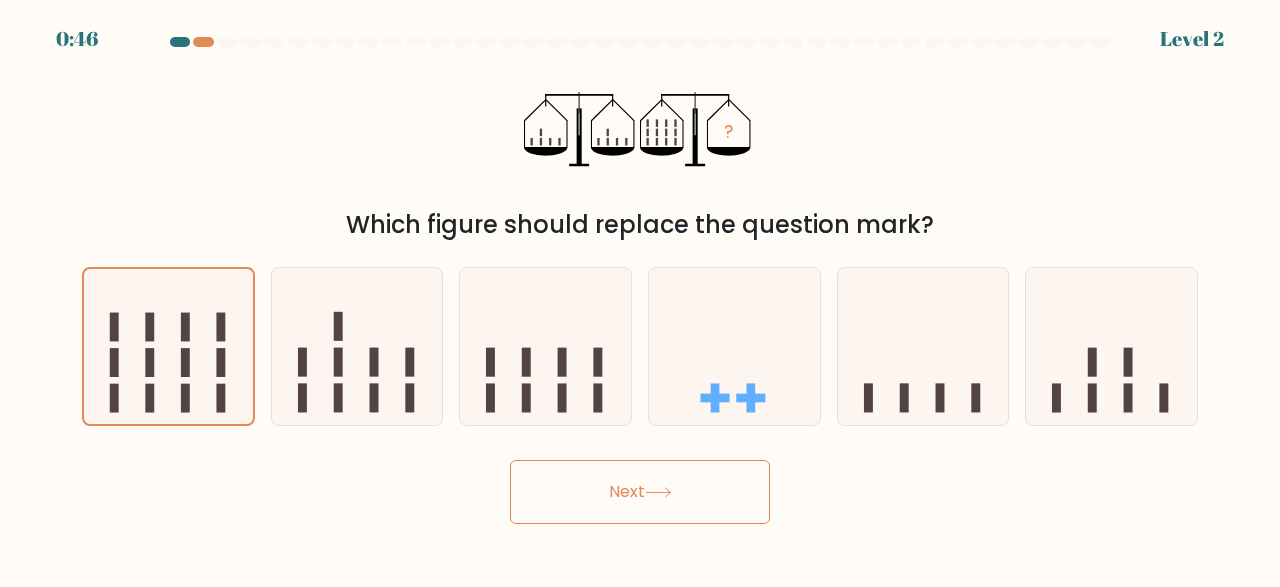 click on "Next" at bounding box center [640, 492] 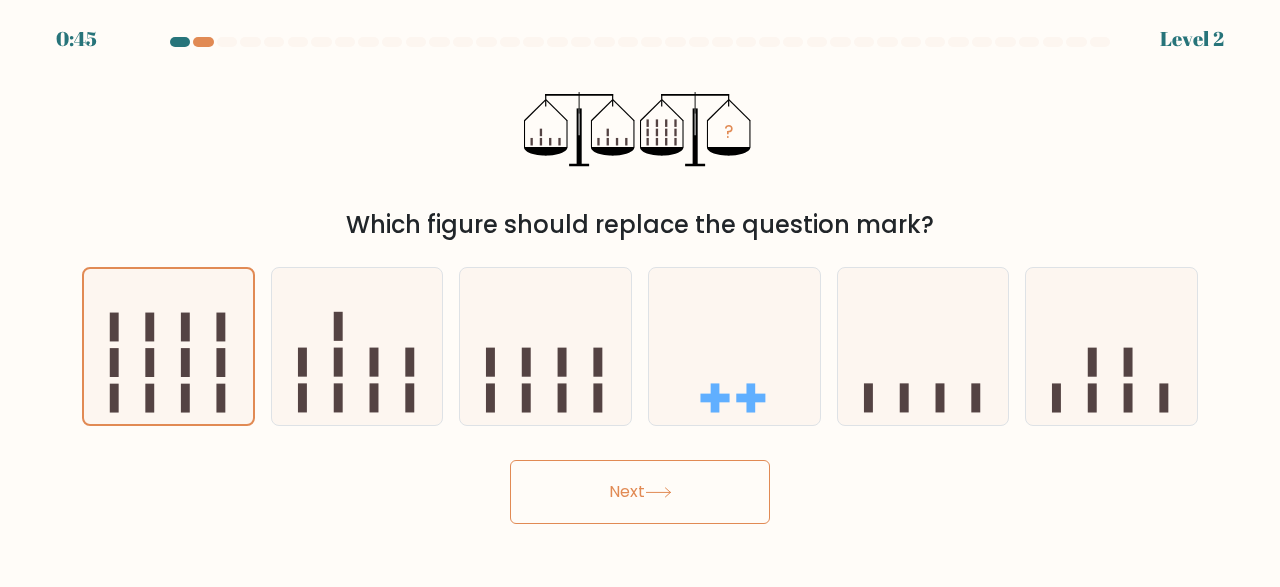 click on "Next" at bounding box center [640, 492] 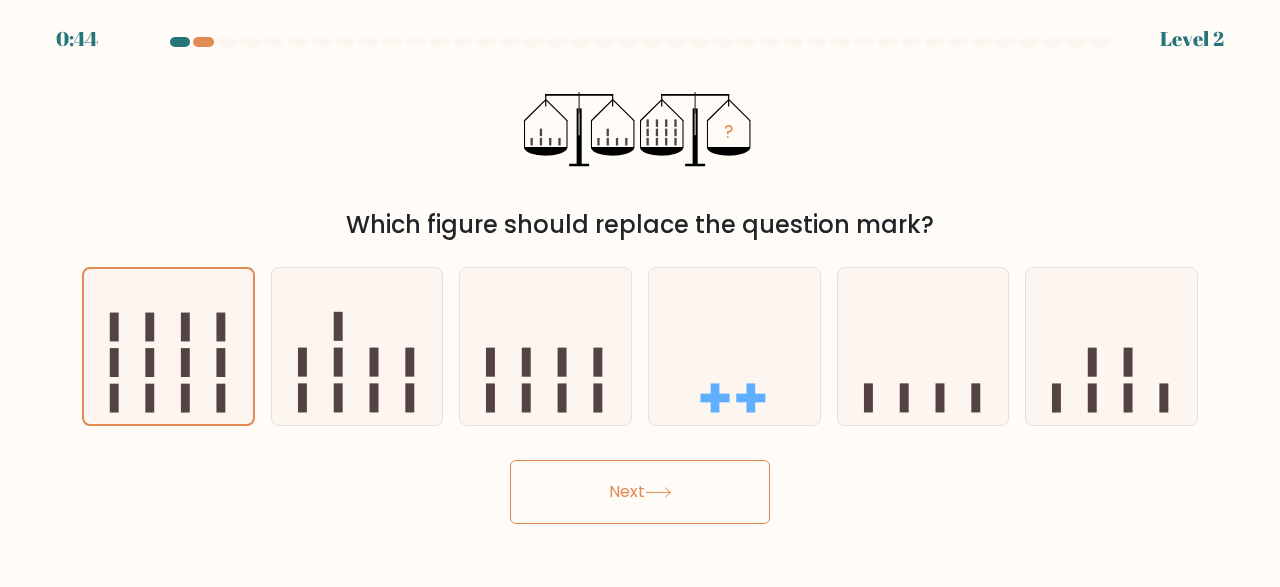 click on "Next" at bounding box center (640, 492) 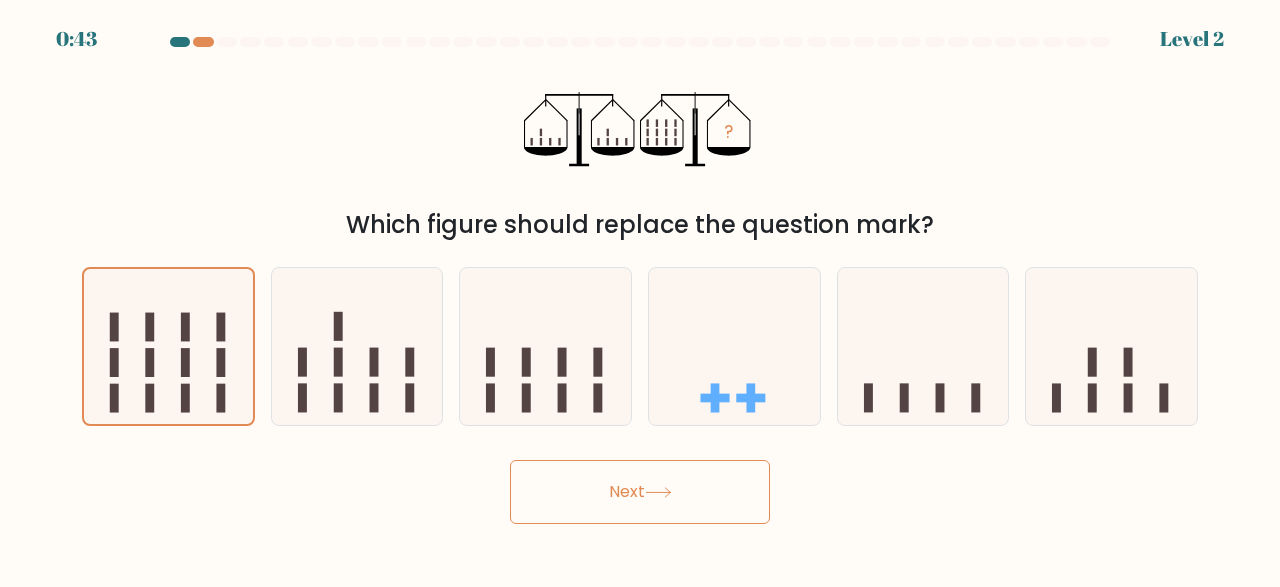 click on "Next" at bounding box center [640, 492] 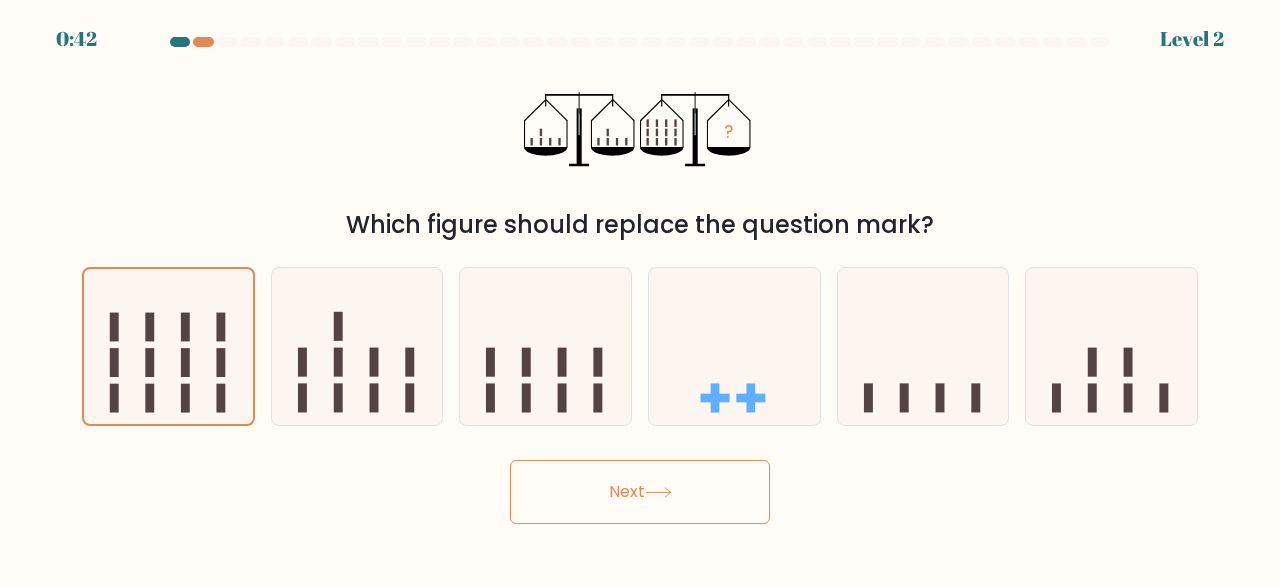 click on "Next" at bounding box center (640, 492) 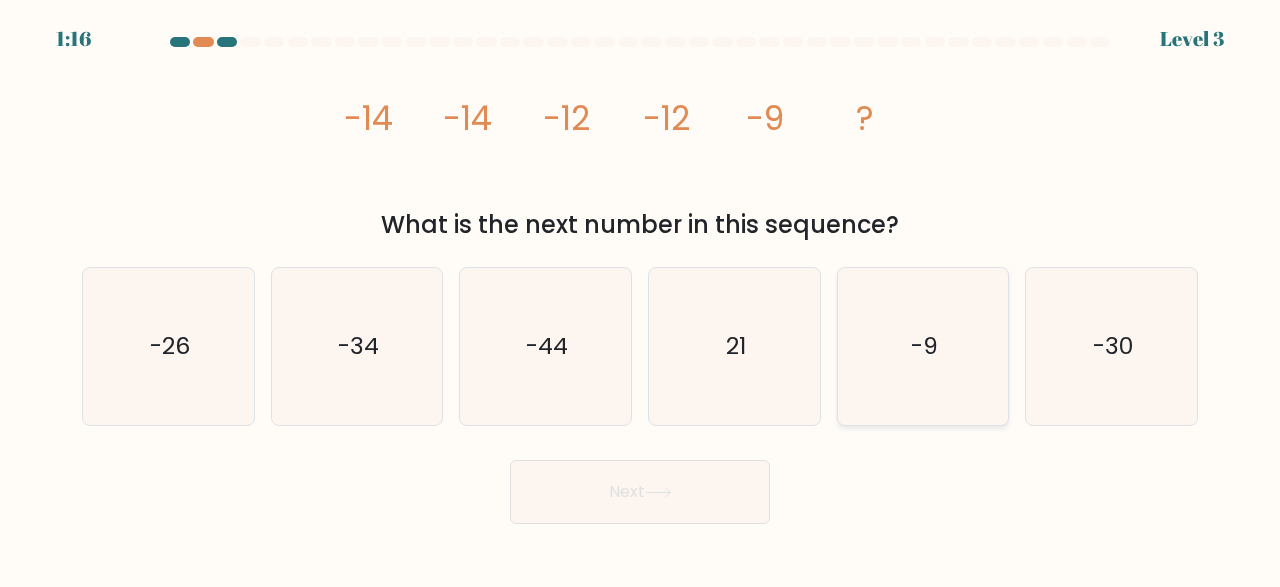 click on "-9" 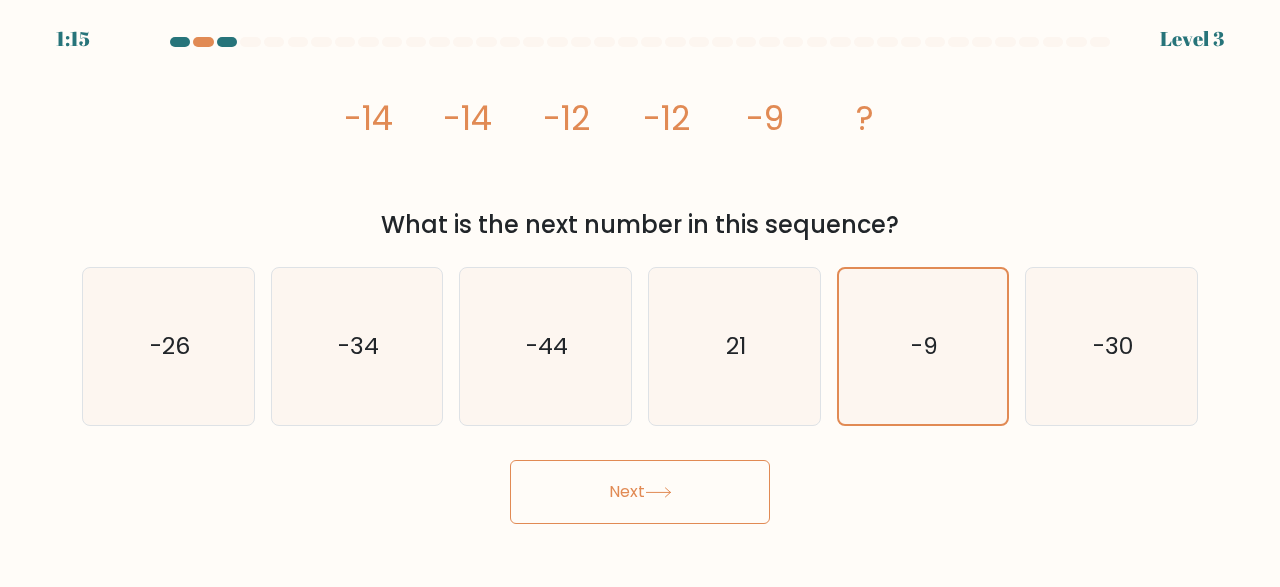 click on "Next" at bounding box center [640, 492] 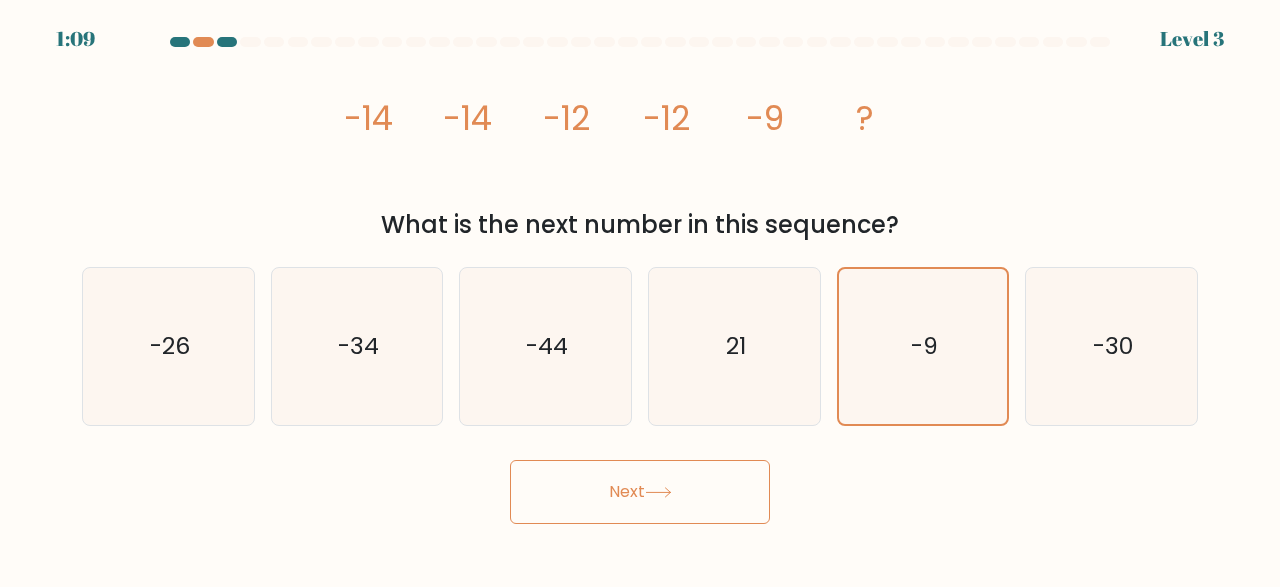 click on "Next" at bounding box center [640, 492] 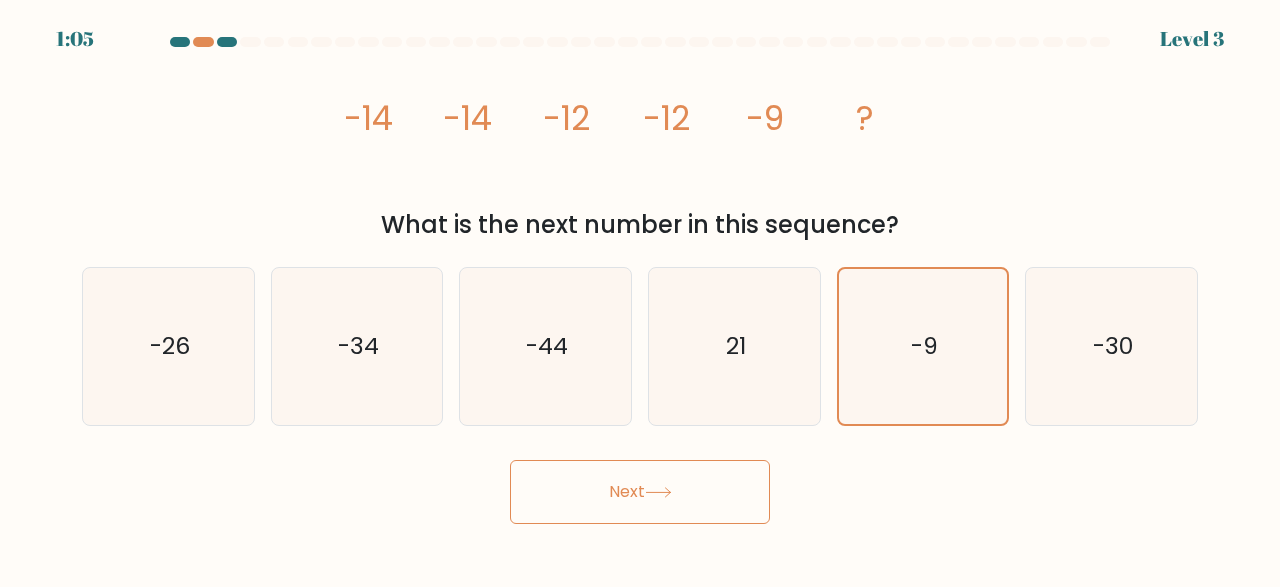 click on "Next" at bounding box center [640, 492] 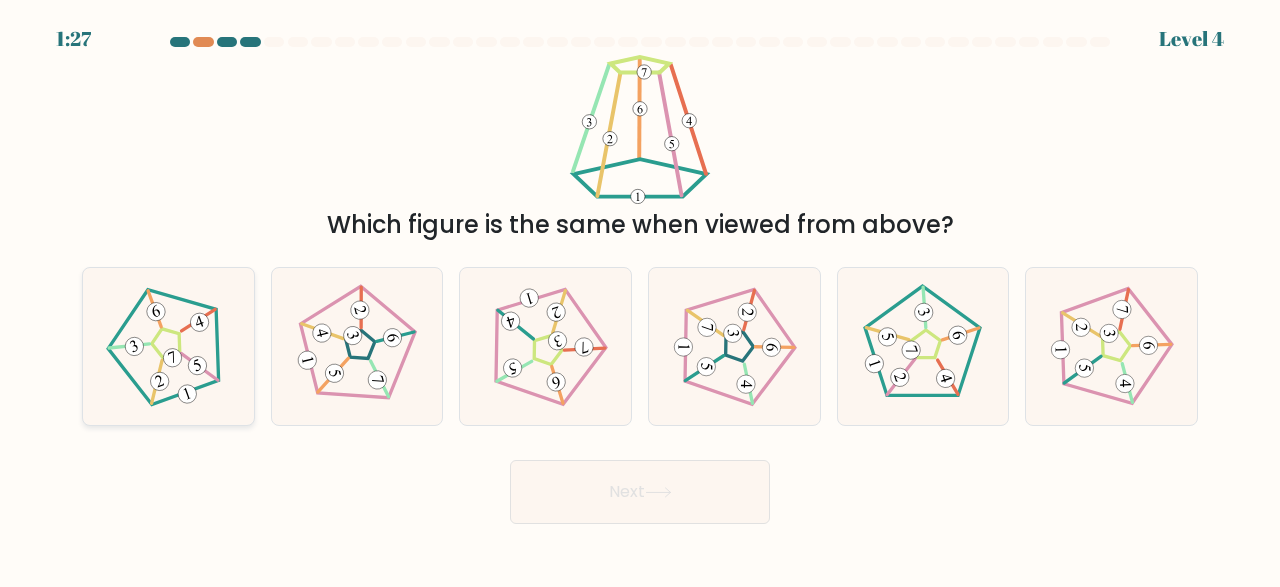 click 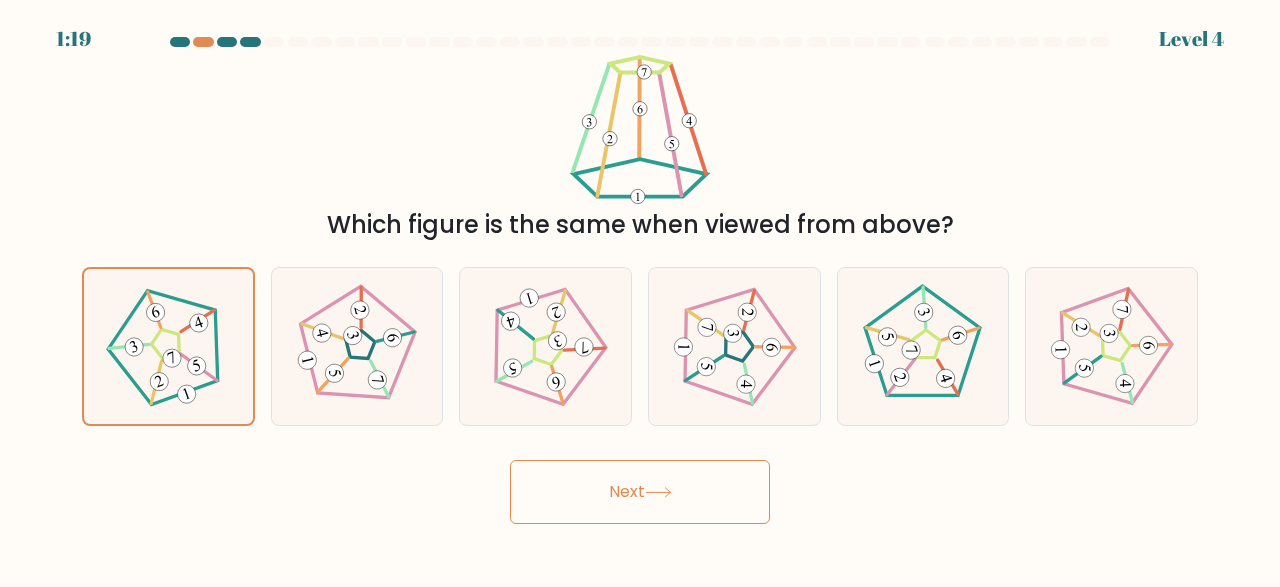 click on "Next" at bounding box center [640, 492] 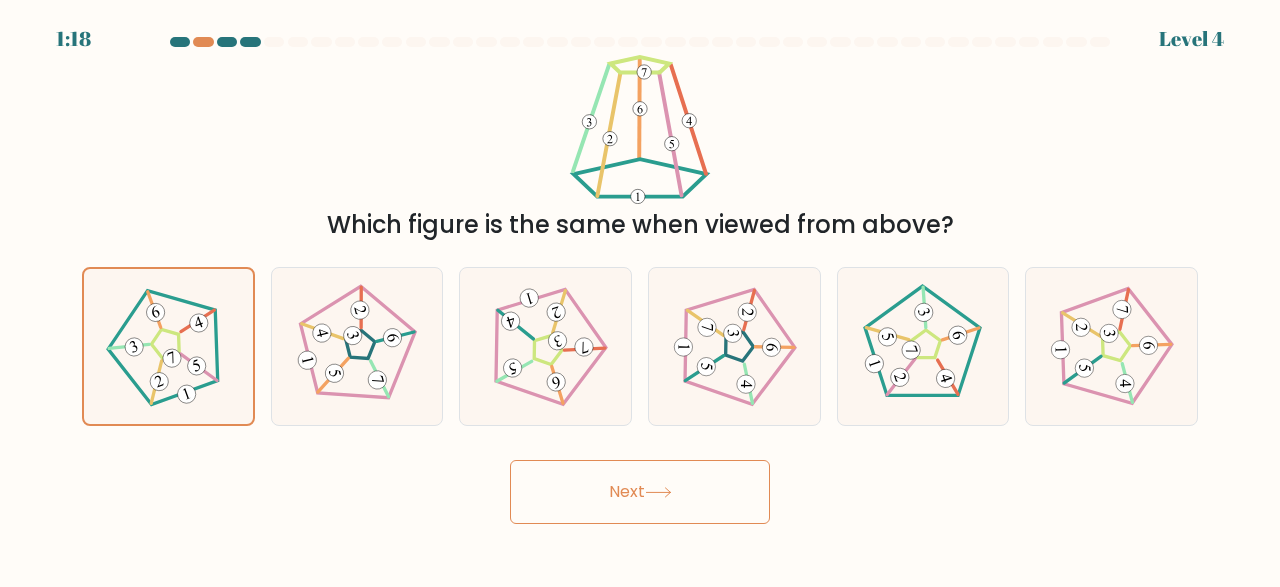 click on "Next" at bounding box center [640, 492] 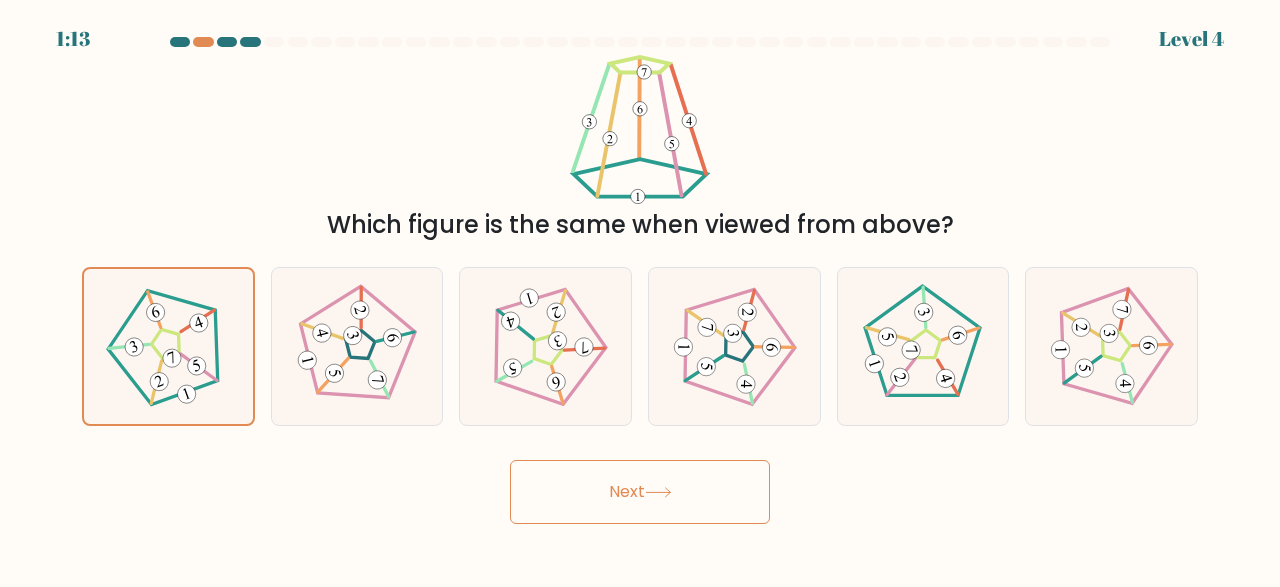 click on "Next" at bounding box center [640, 492] 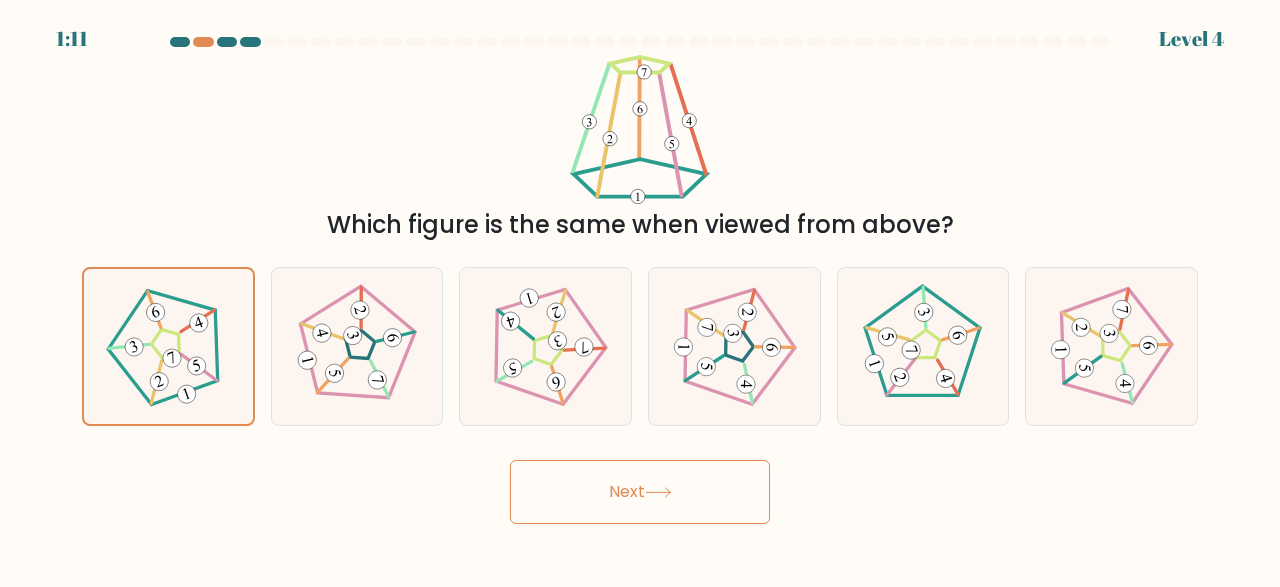 click 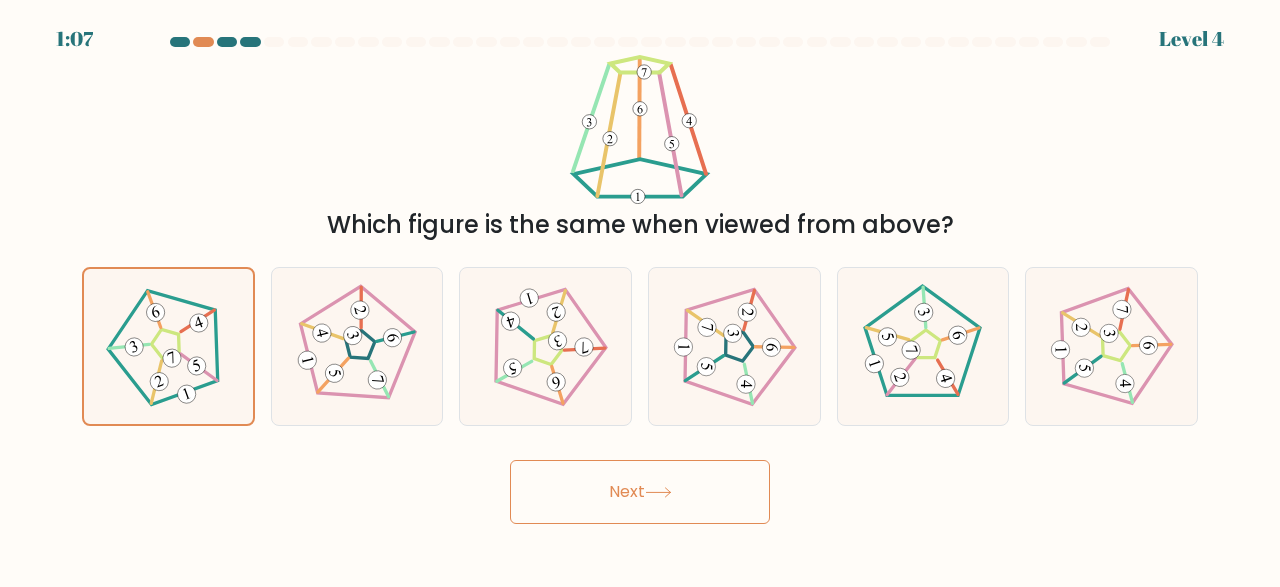 click on "Next" at bounding box center (640, 492) 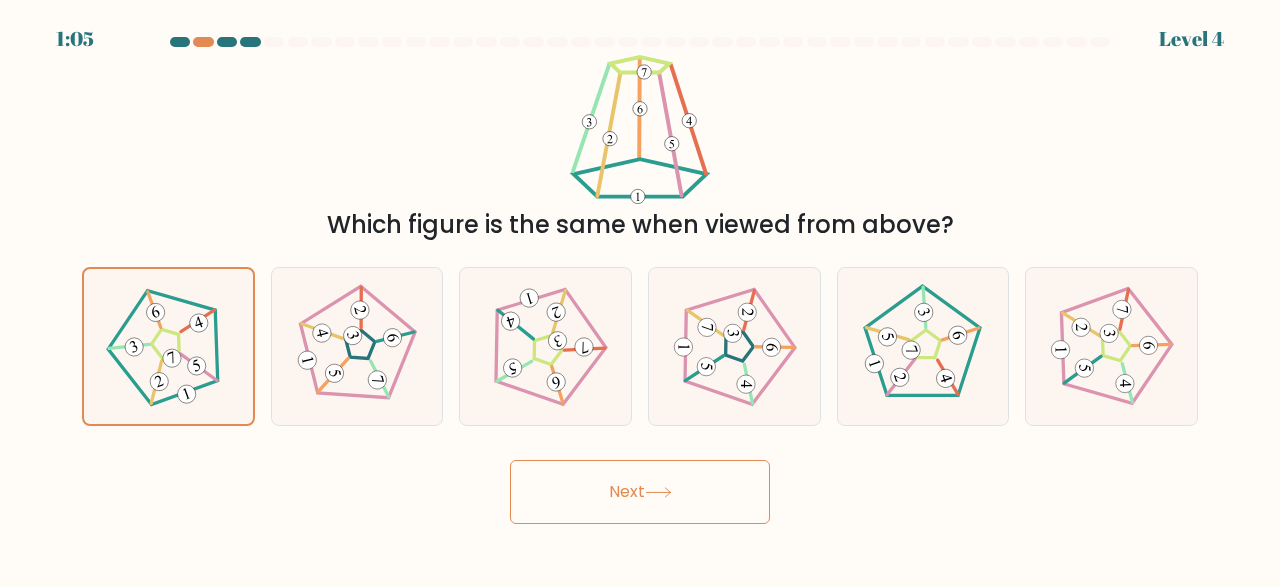 click on "Next" at bounding box center [640, 492] 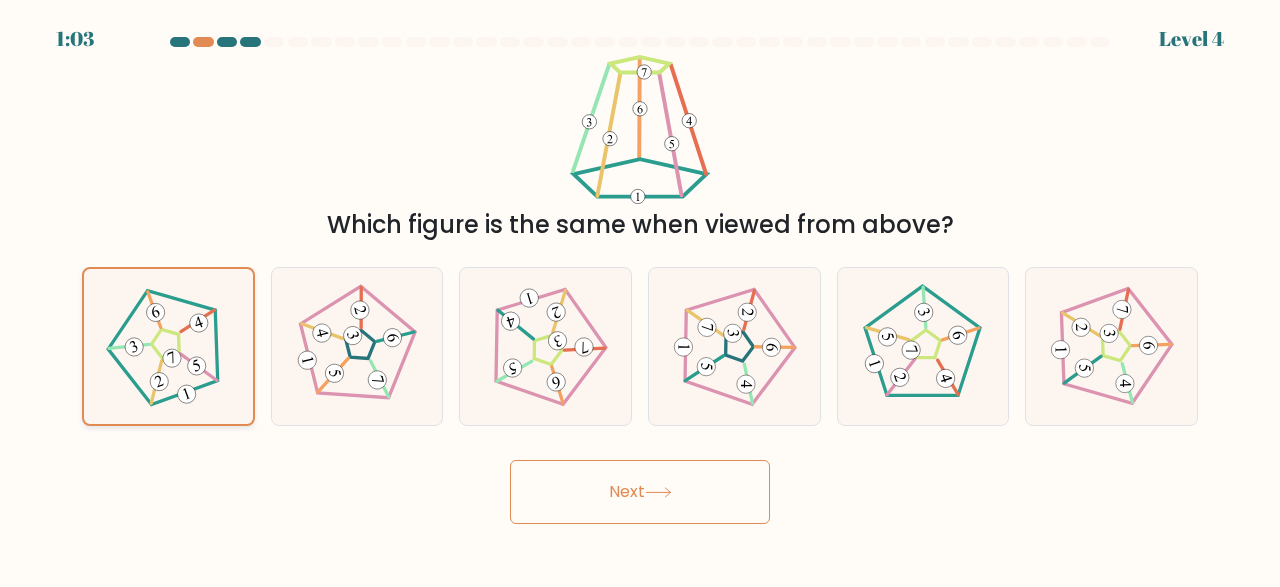 click 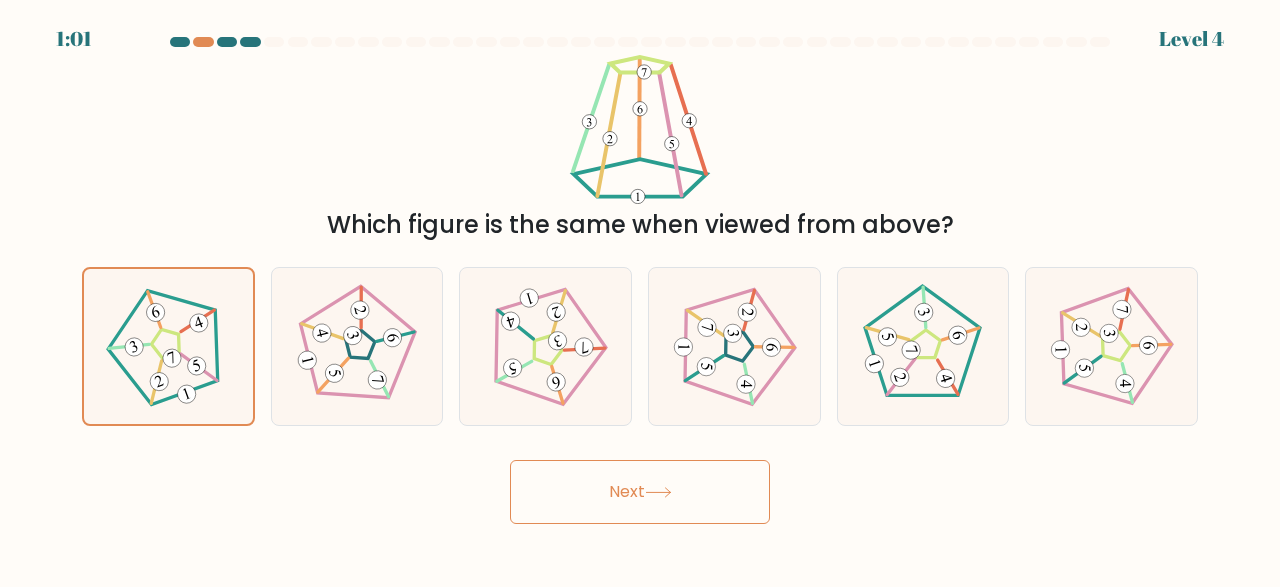 click 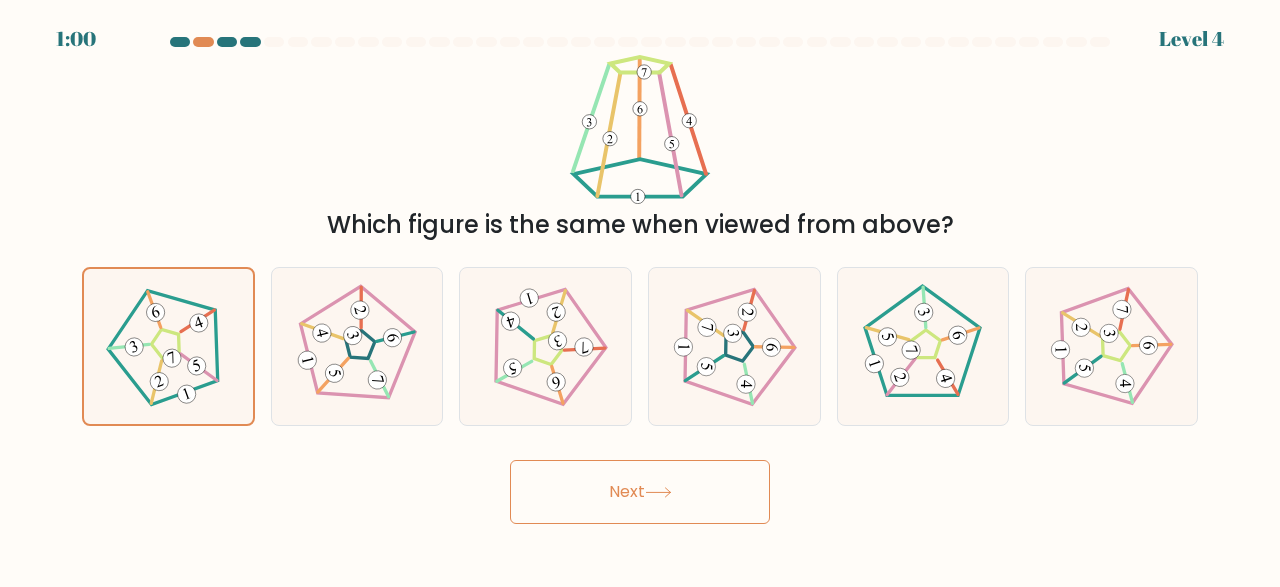 click 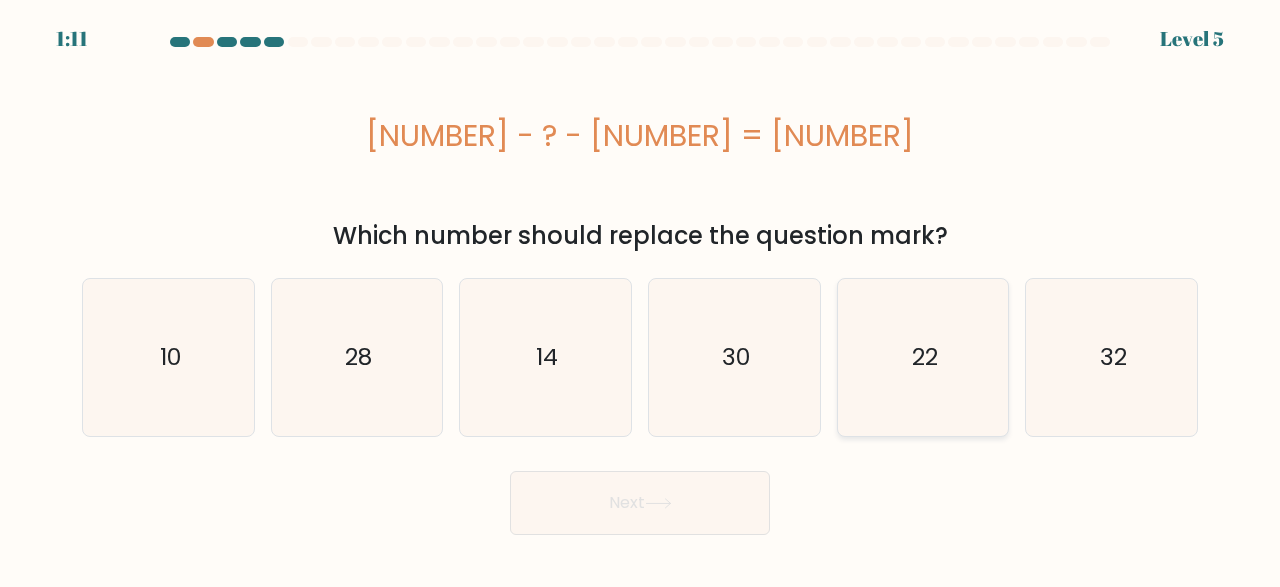 click on "22" 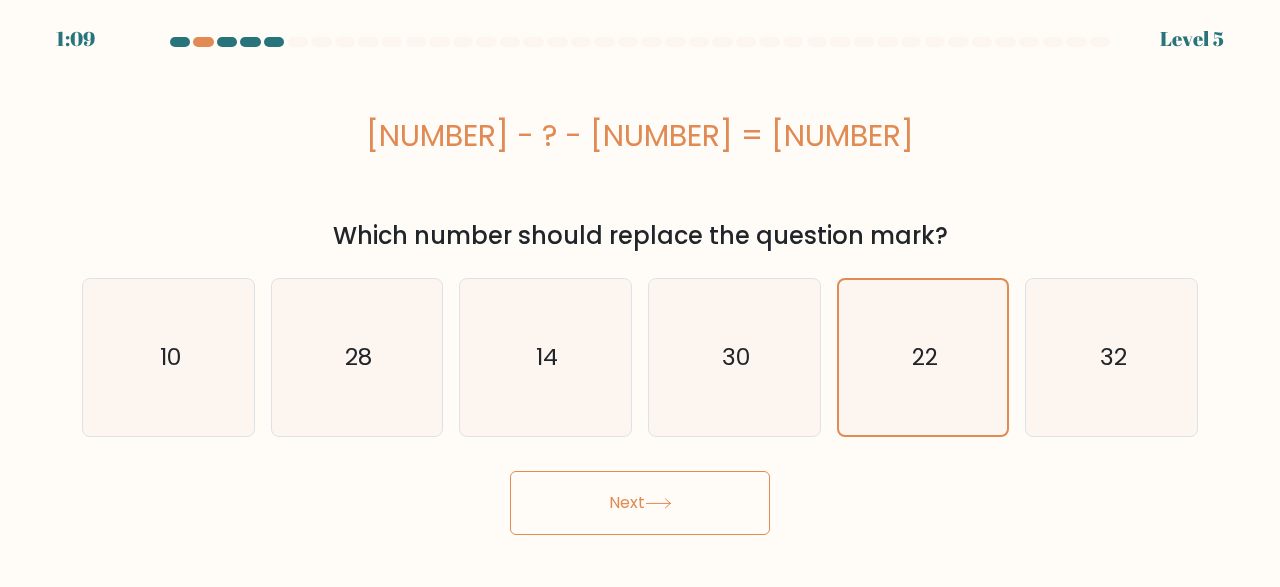 click on "Next" at bounding box center [640, 503] 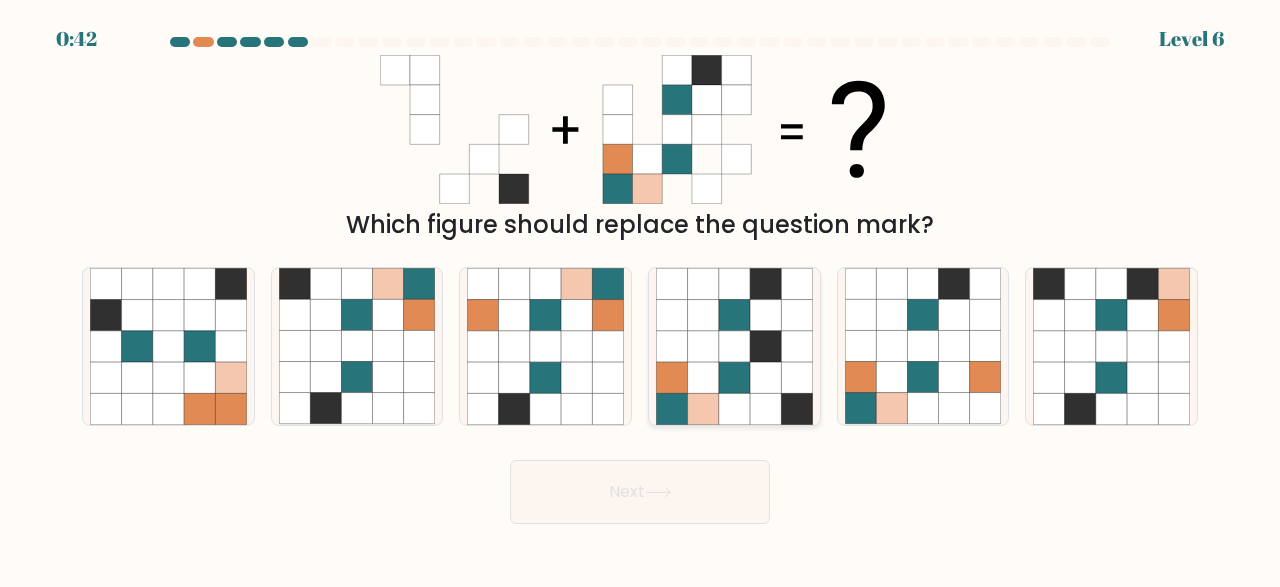 click 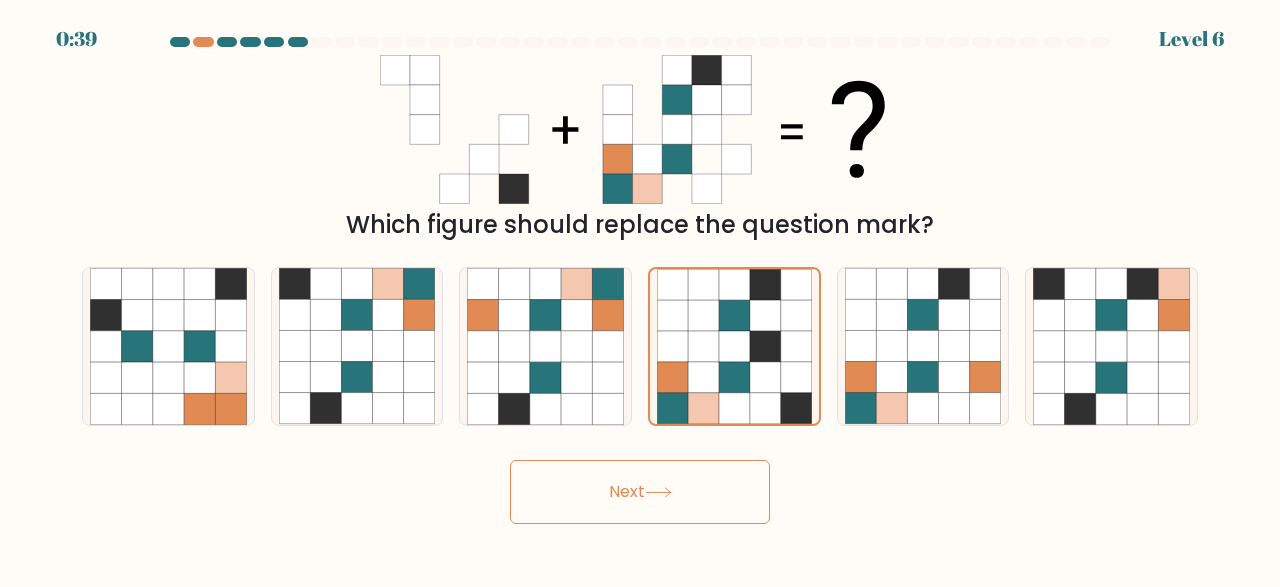 click 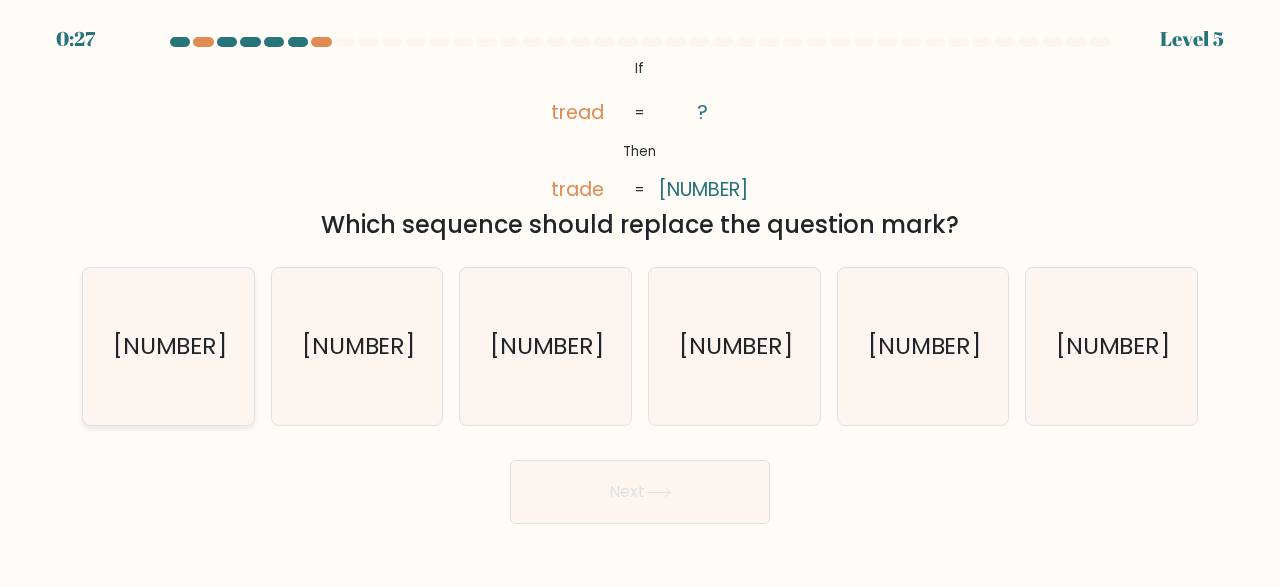 click on "37648" 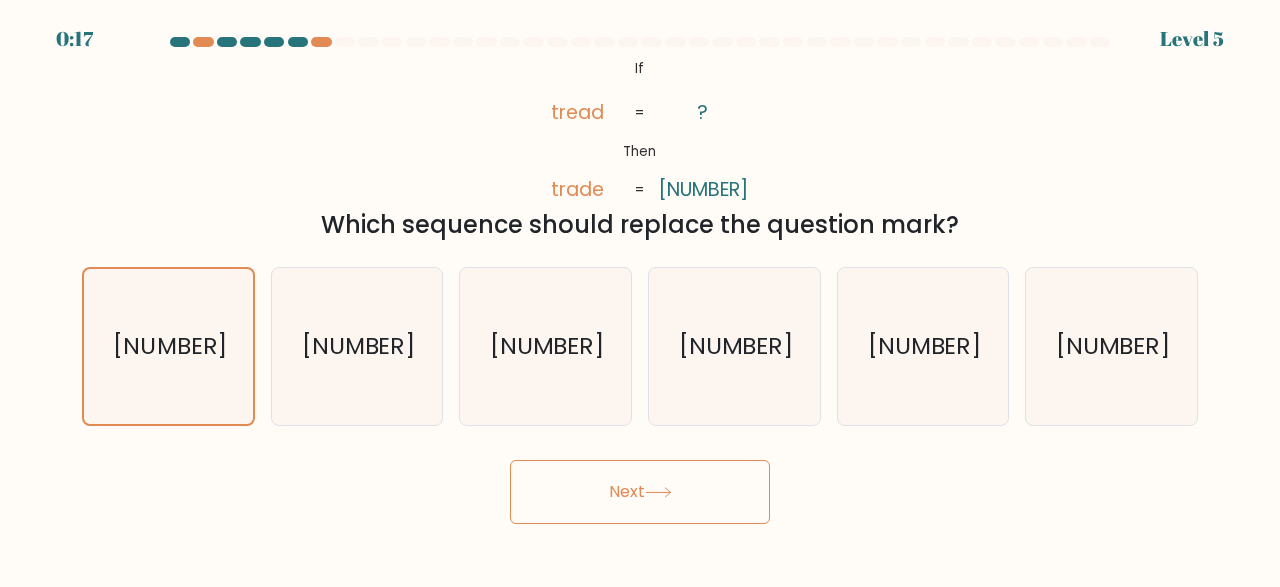 click on "Next" at bounding box center (640, 492) 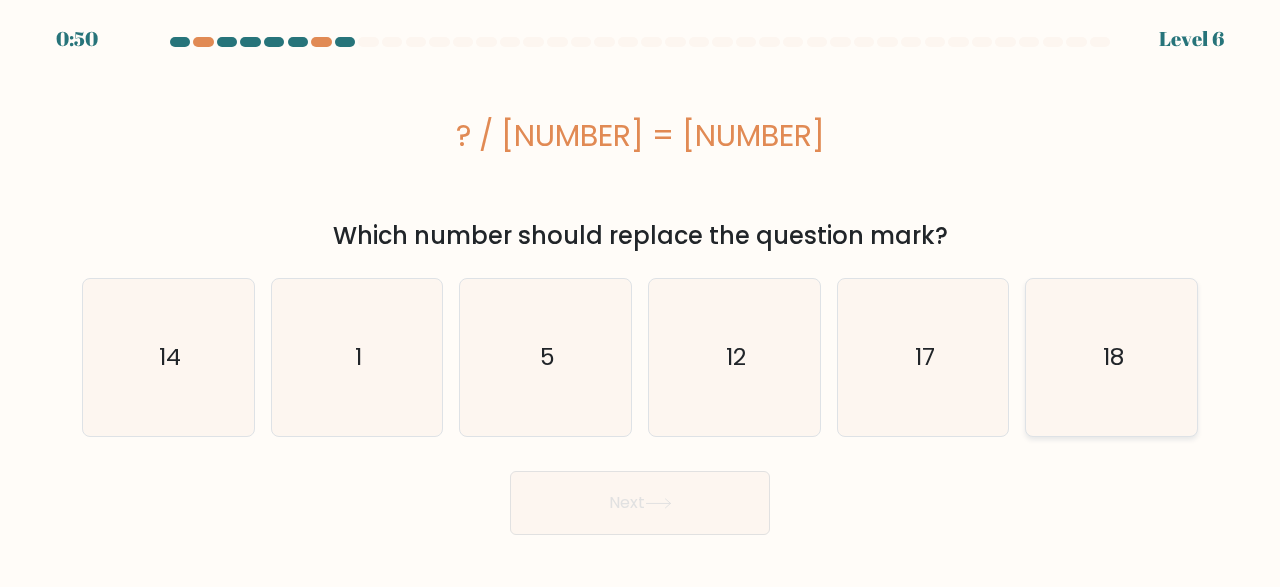 click on "18" 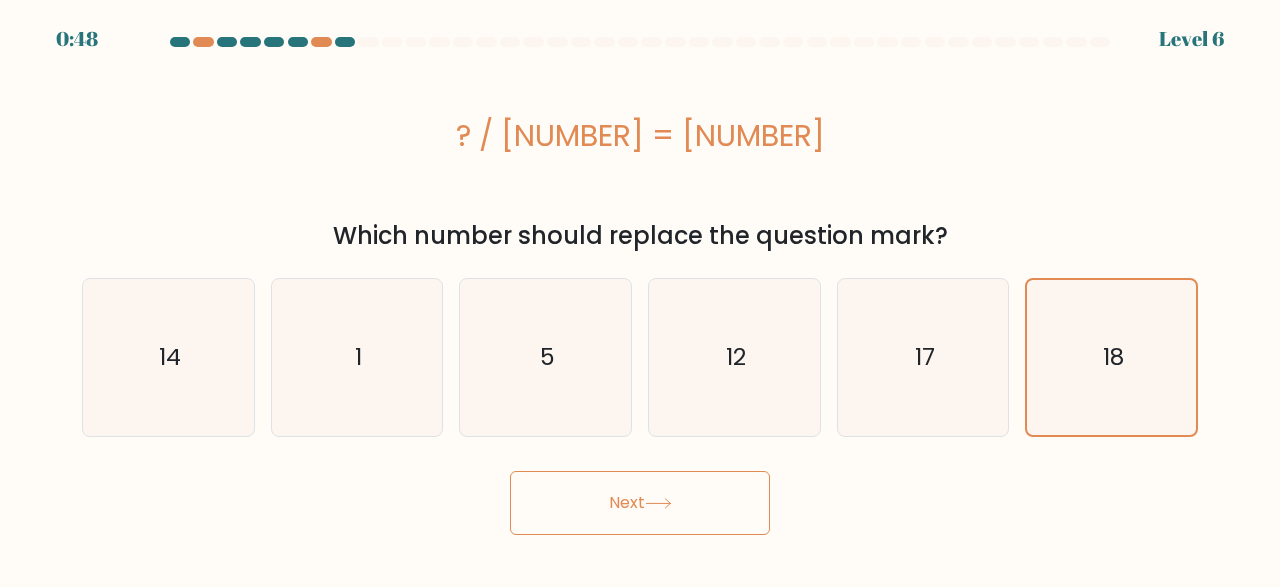 click 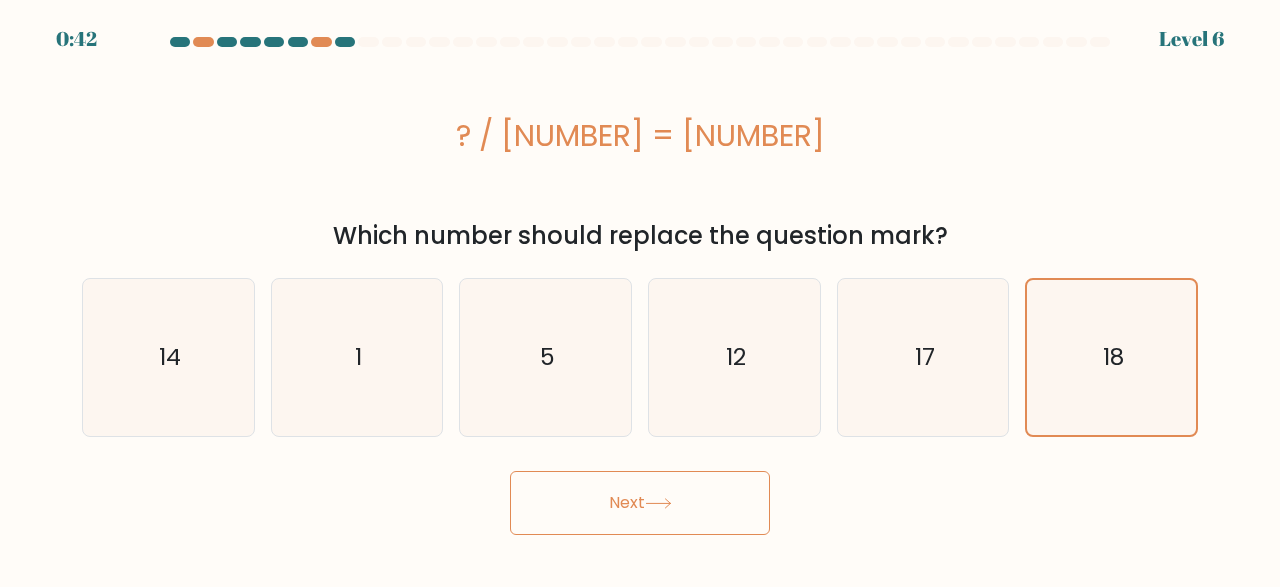 click 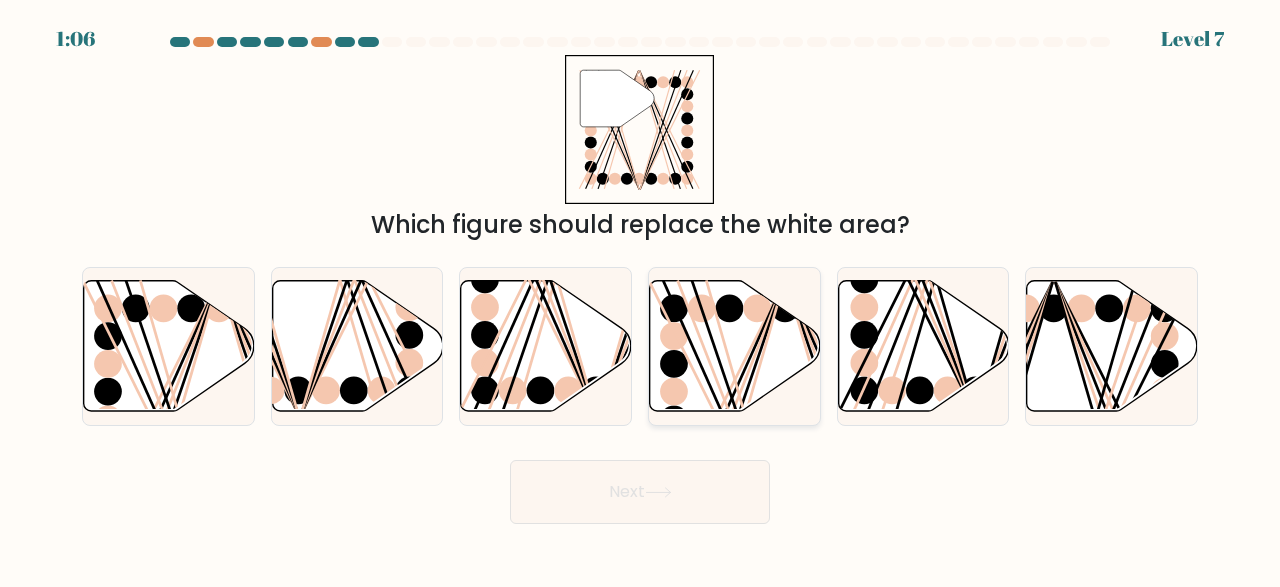 click 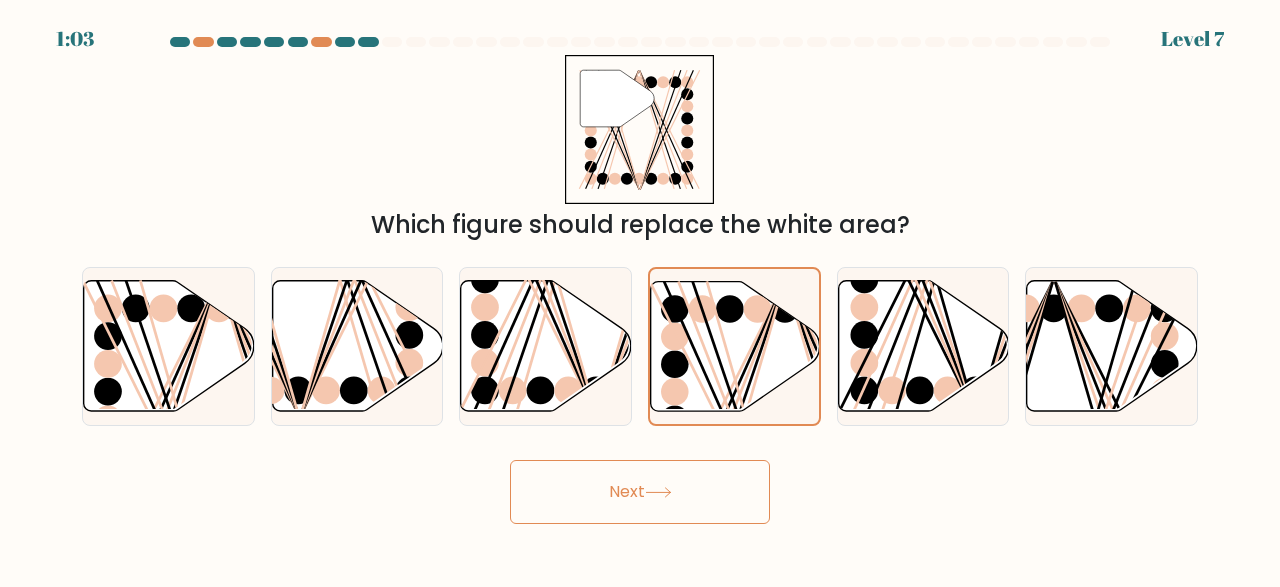 click 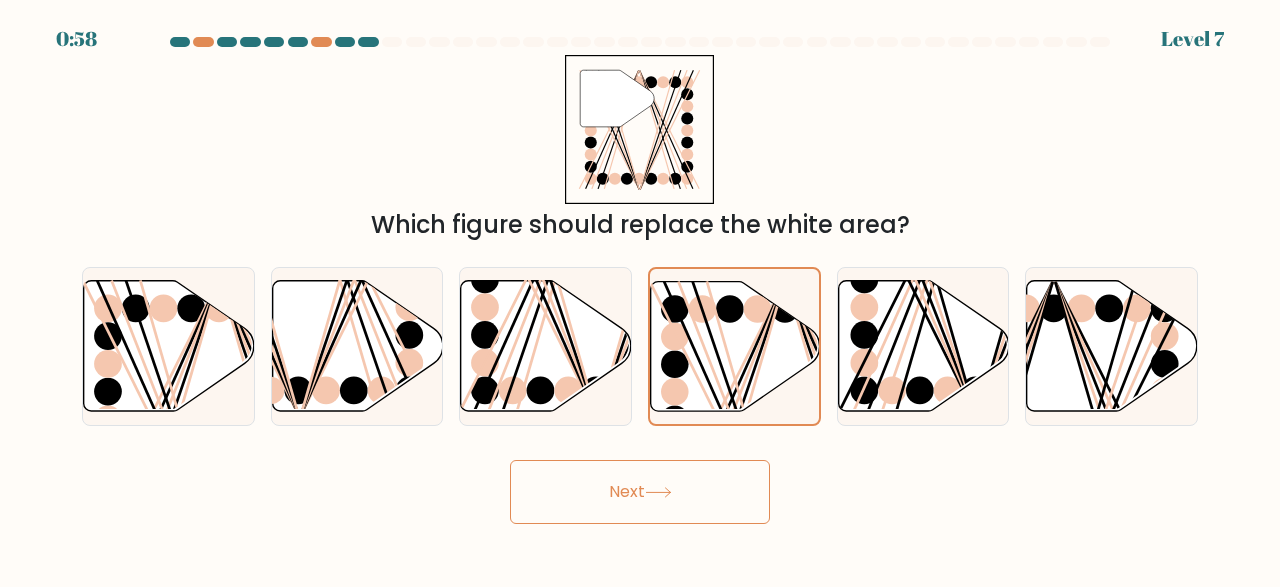 click 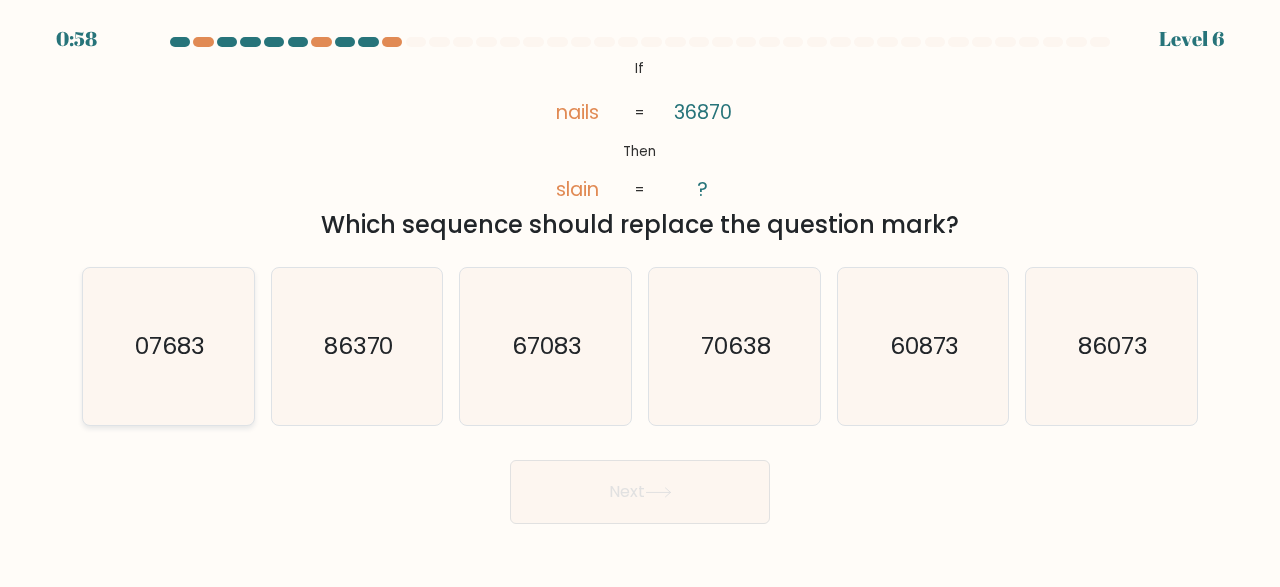 click on "07683" 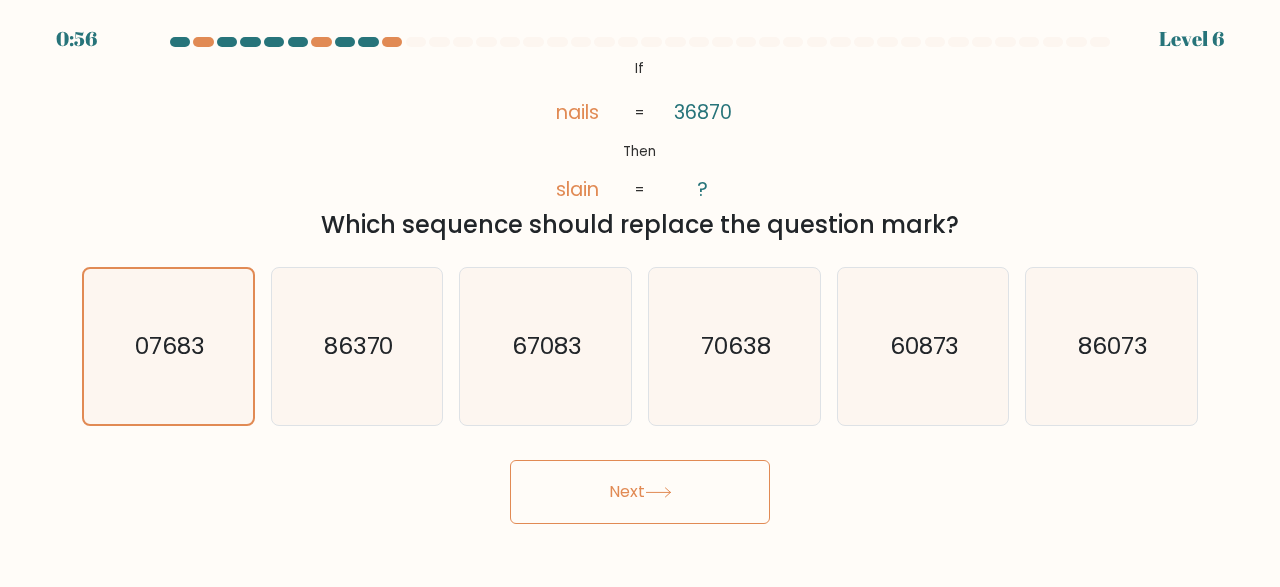 click on "Next" at bounding box center [640, 492] 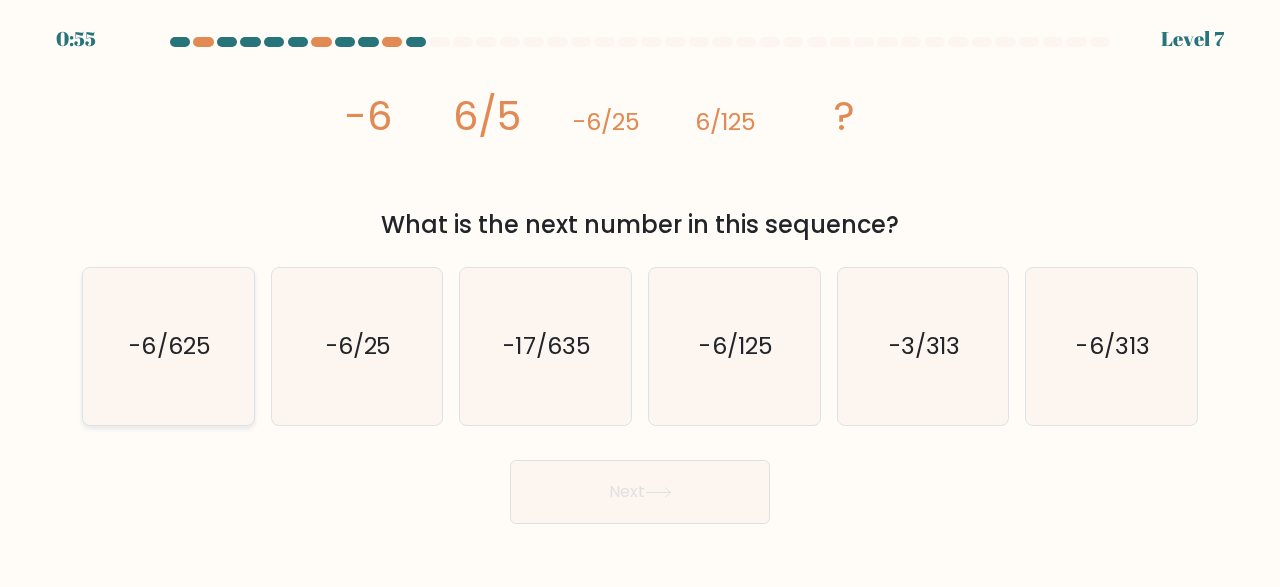click on "-6/625" 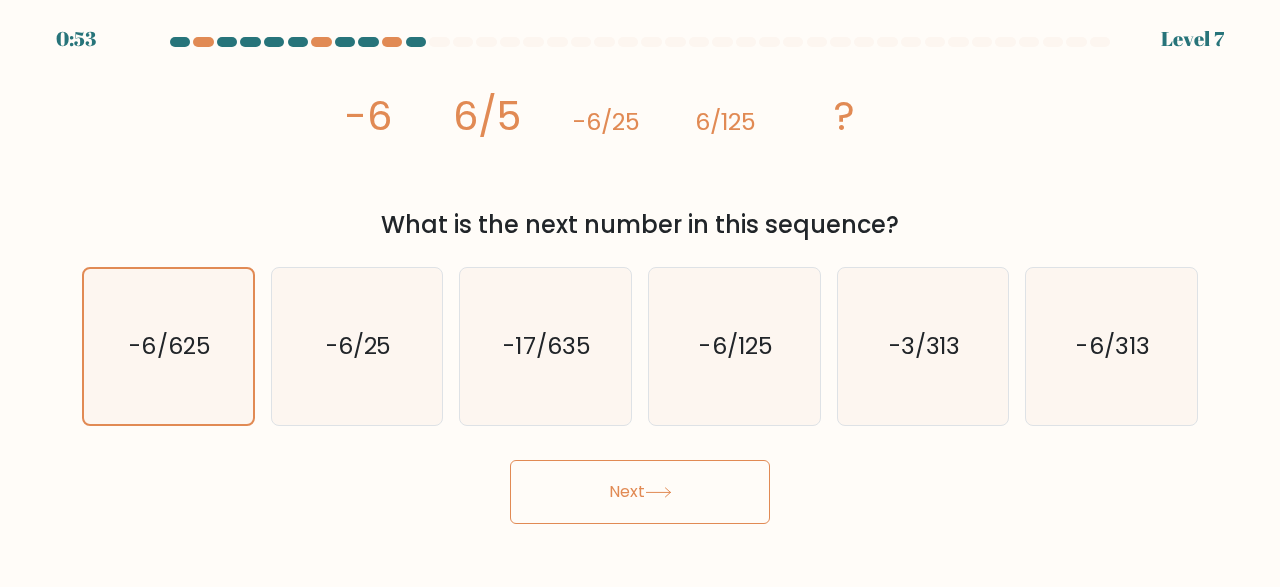 click on "Next" at bounding box center (640, 492) 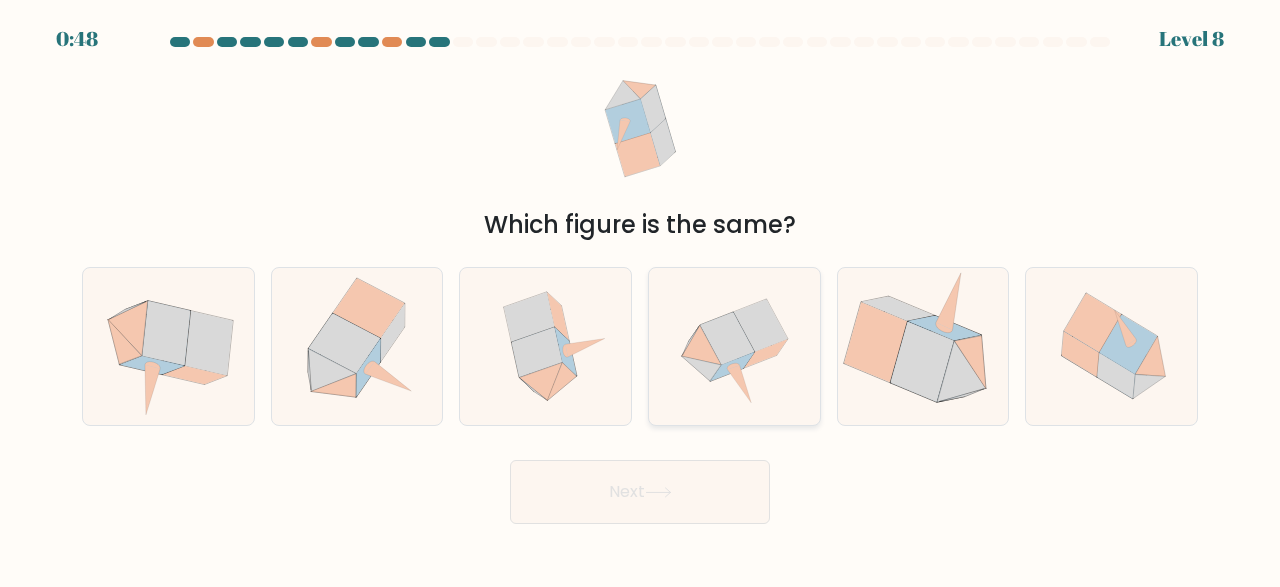 click 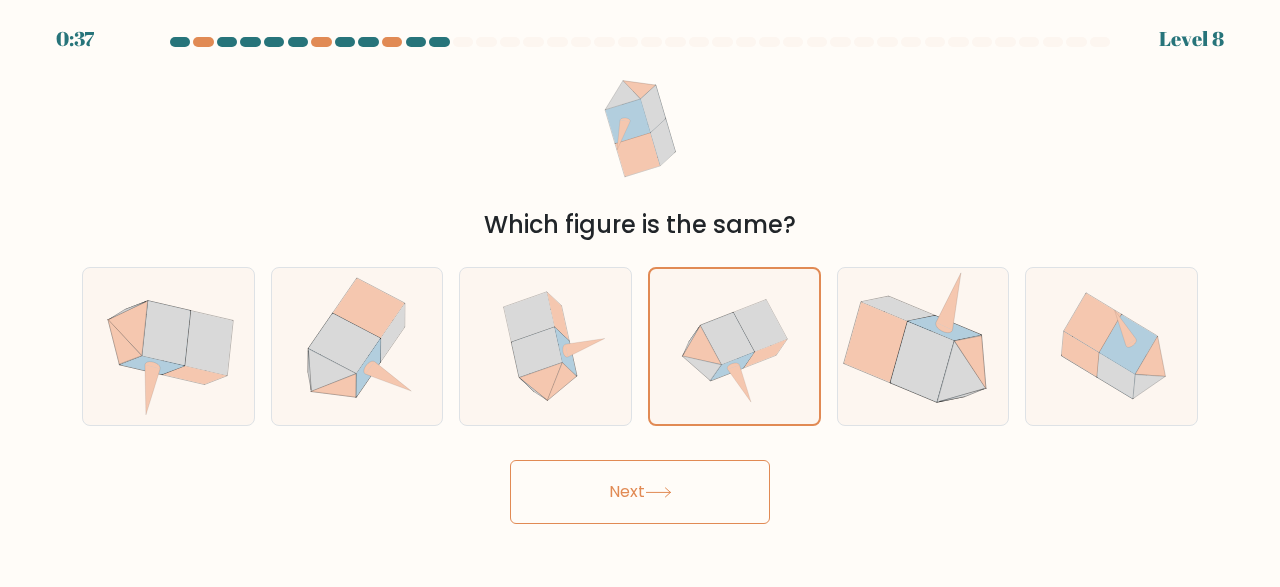 click on "Next" at bounding box center [640, 492] 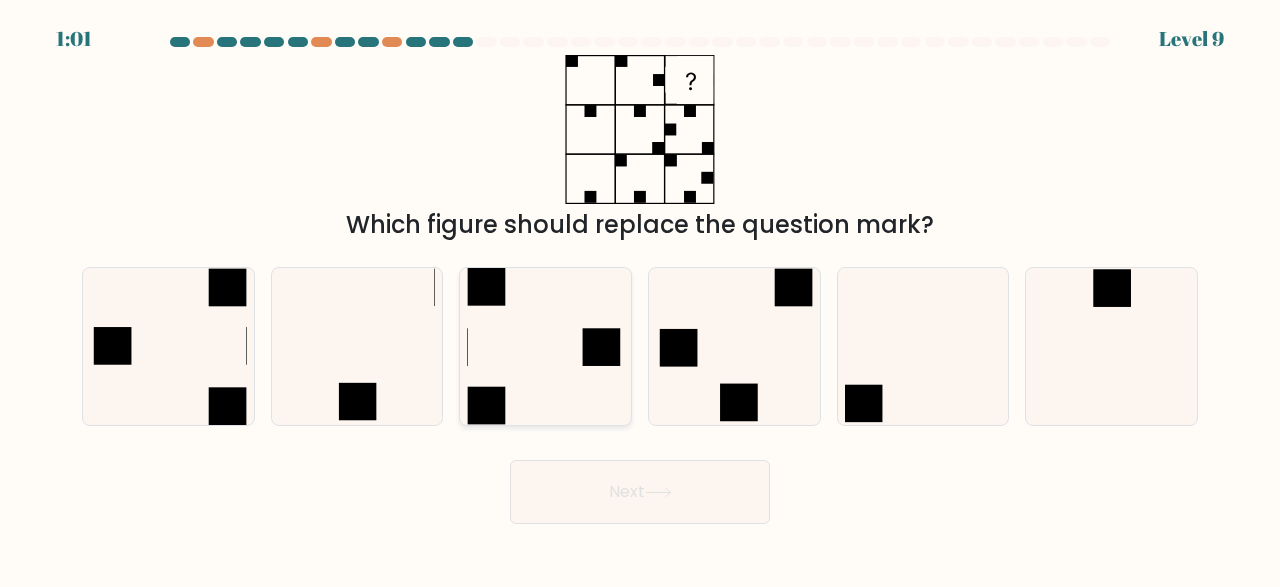 click 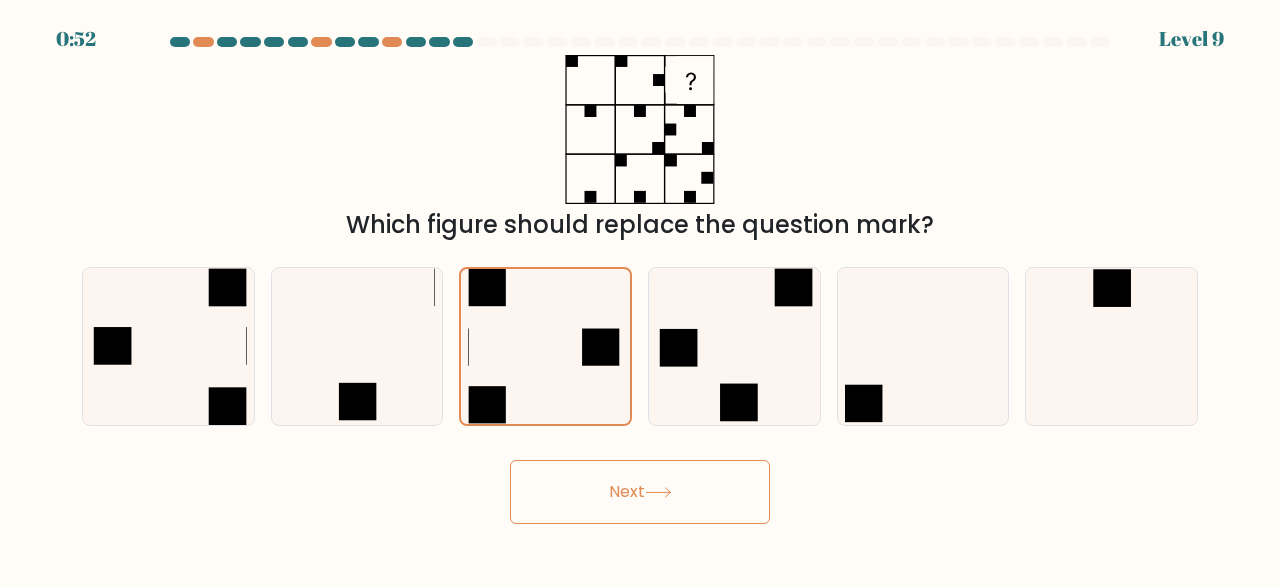 click 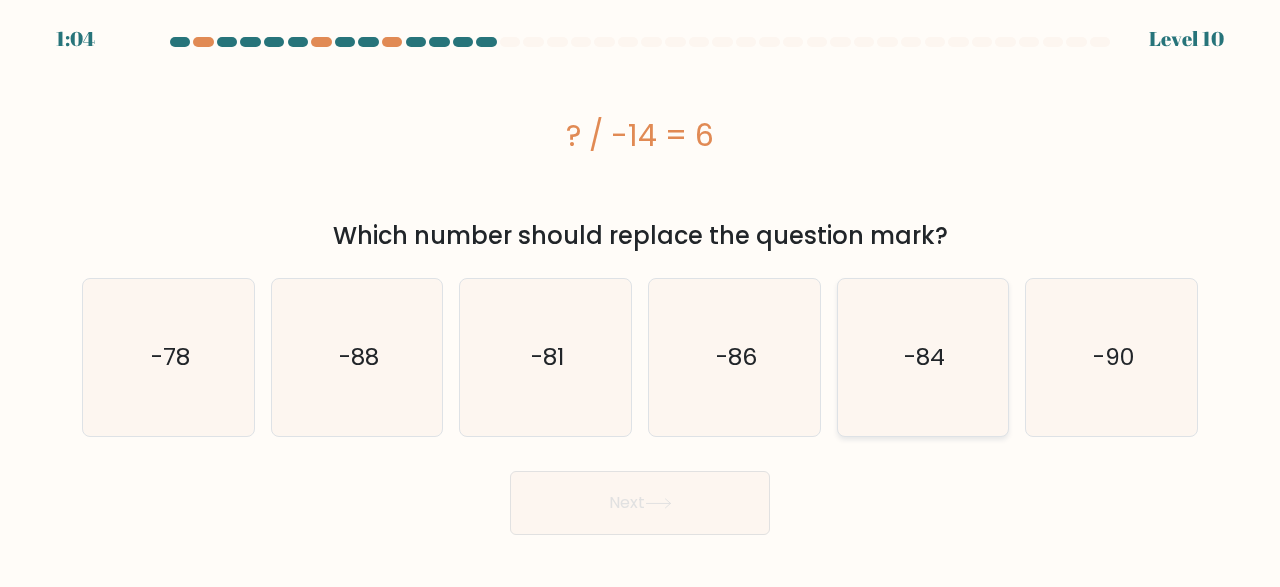 click on "-84" 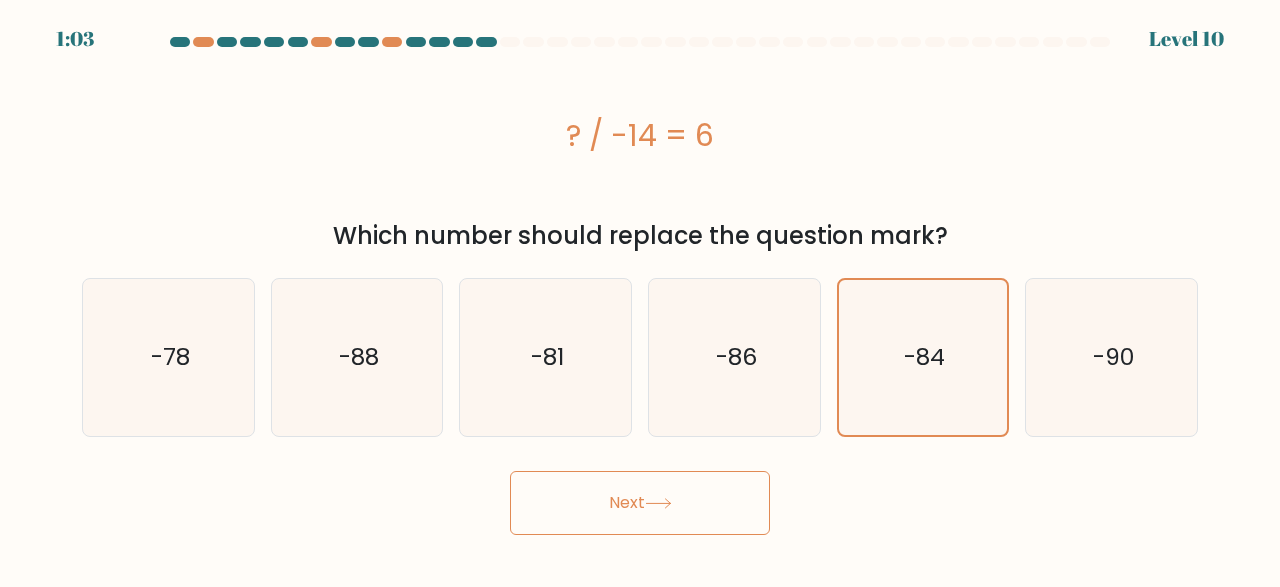 click on "Next" at bounding box center [640, 503] 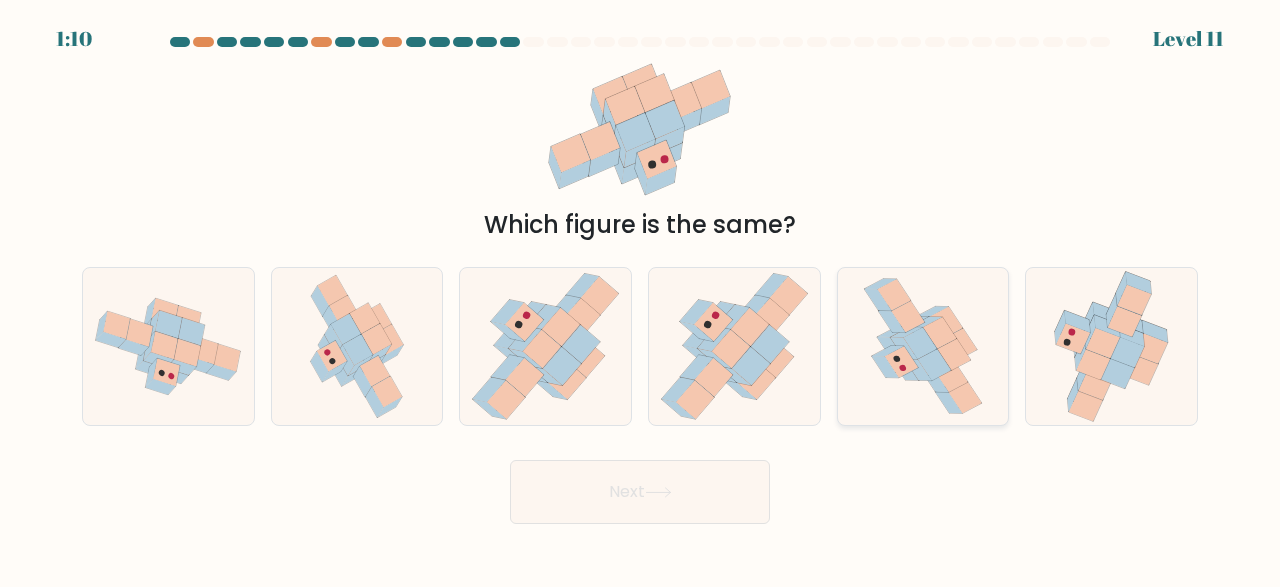 click 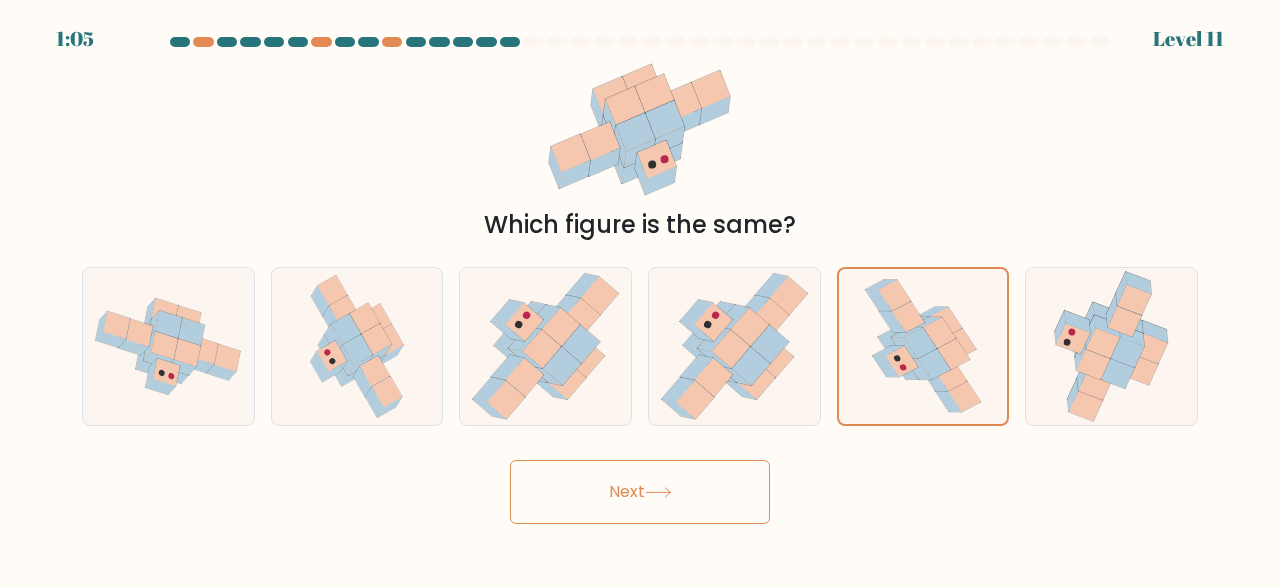 click on "Next" at bounding box center (640, 492) 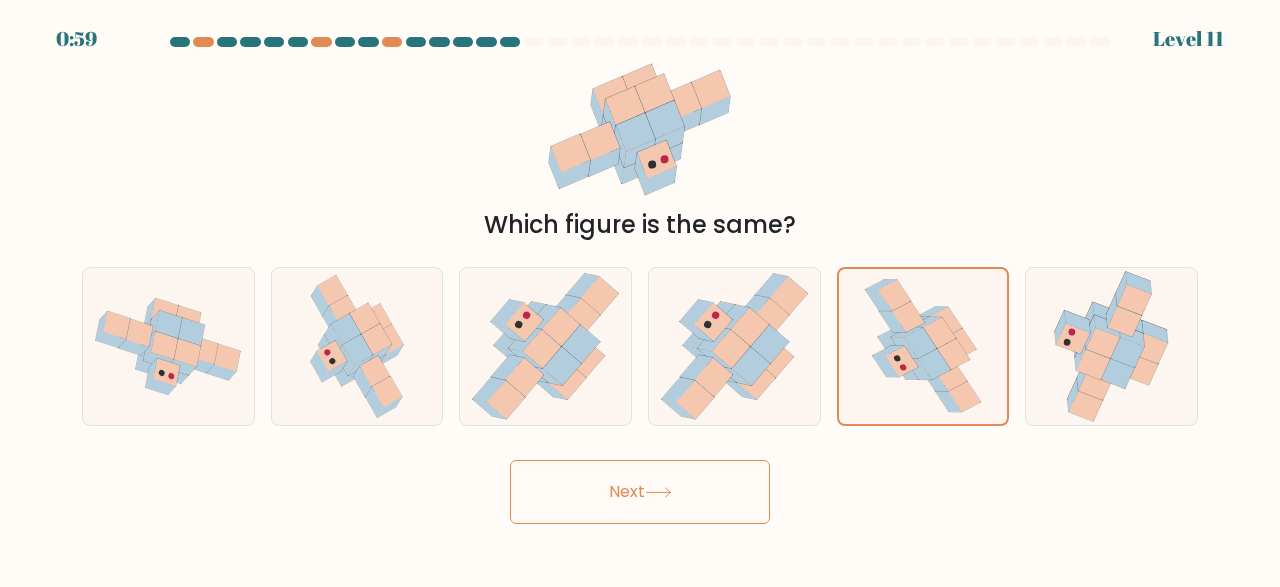 click 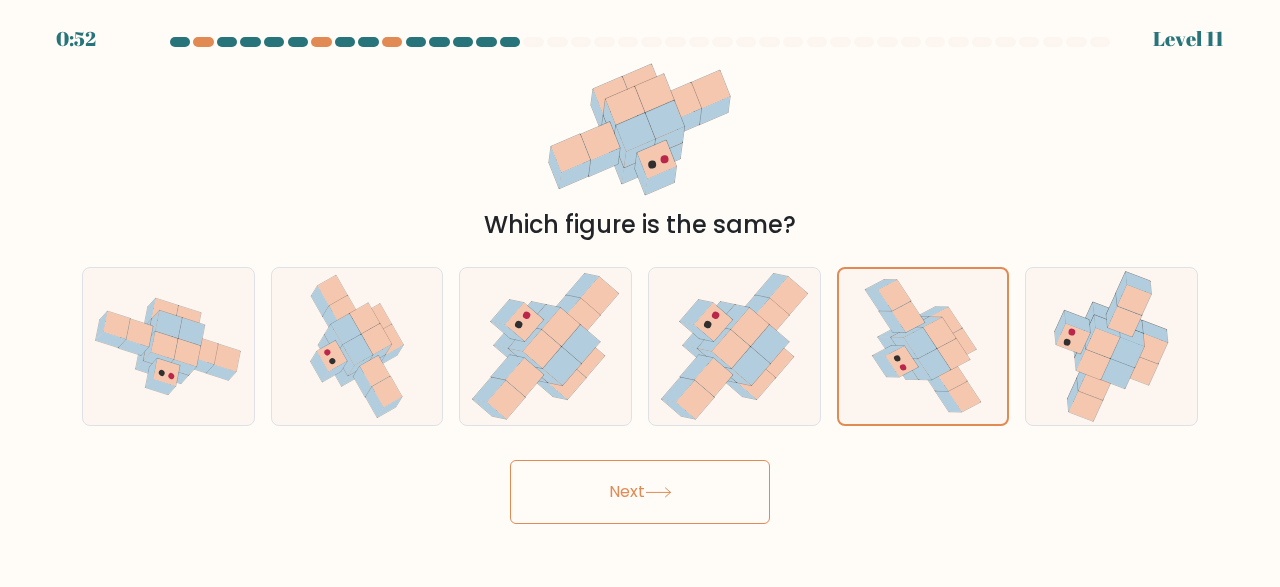 click 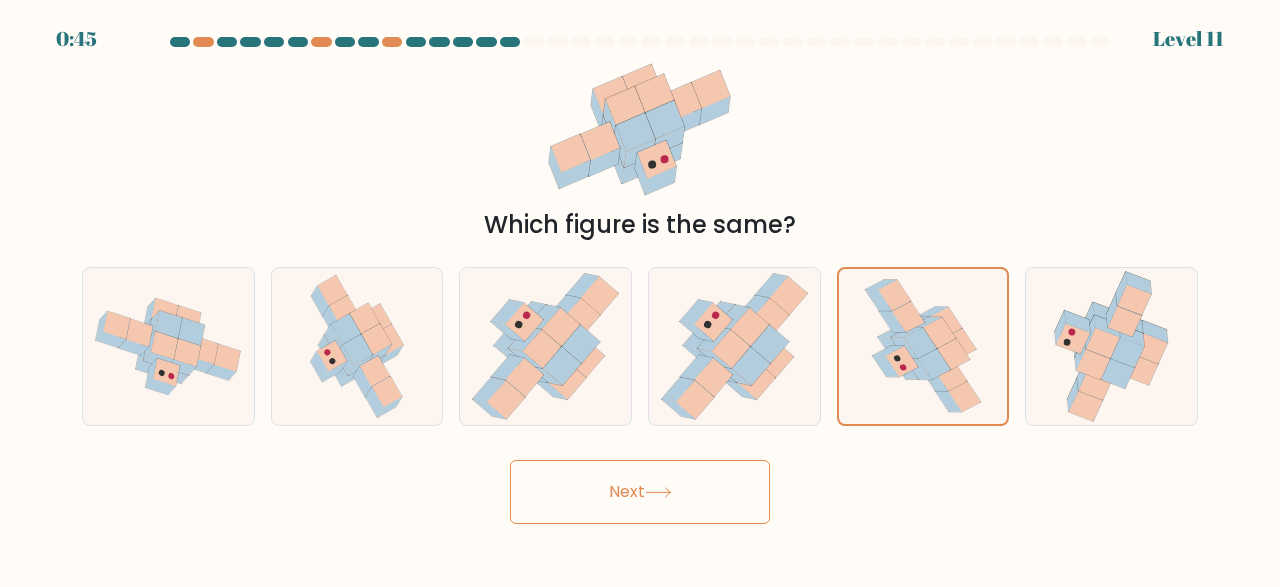 click on "Next" at bounding box center (640, 492) 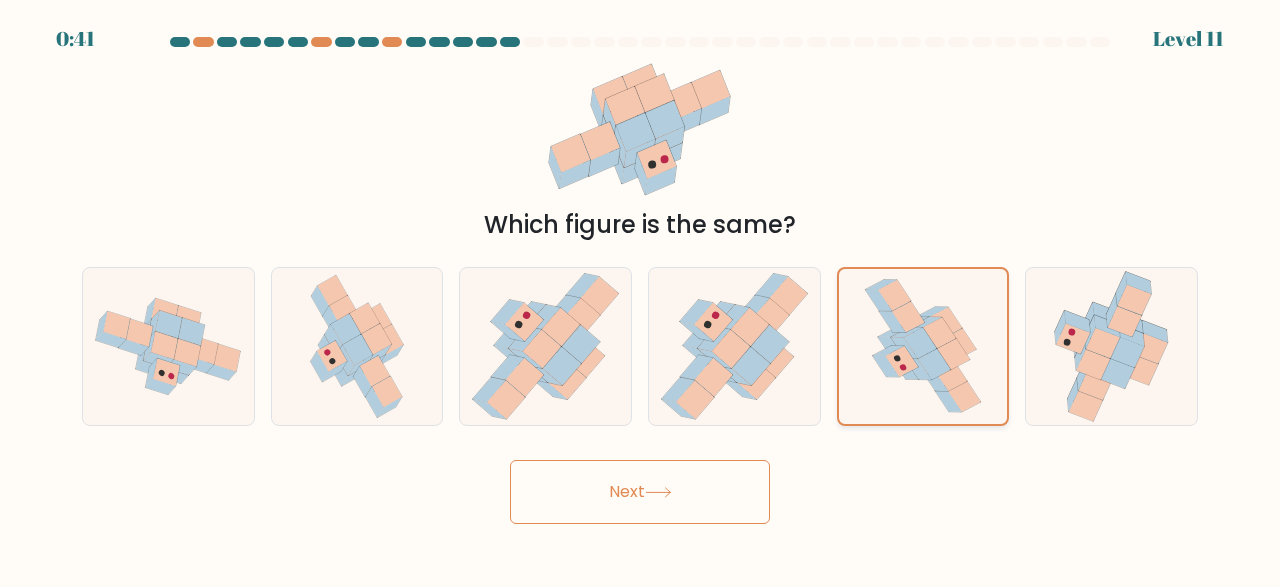 click 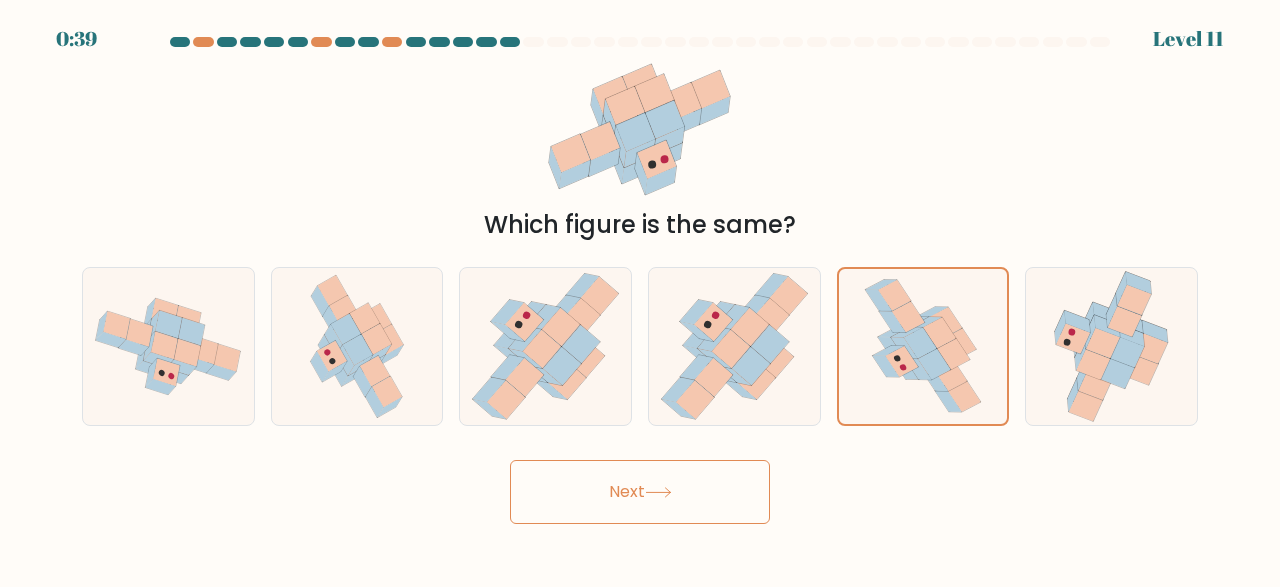 click on "Next" at bounding box center (640, 492) 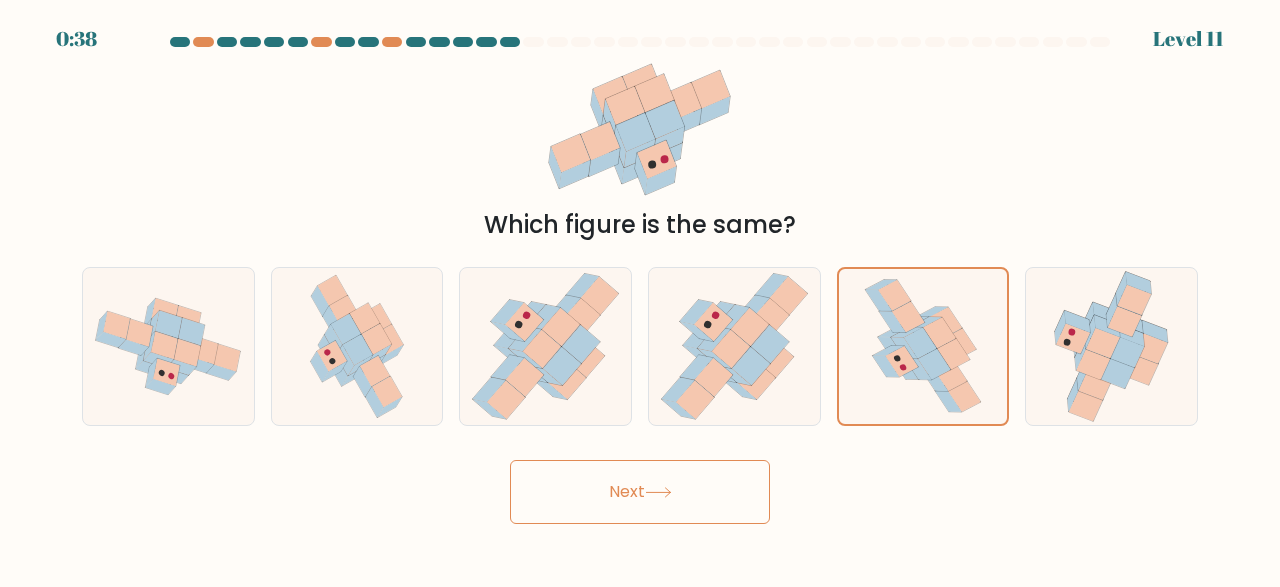 click on "Next" at bounding box center [640, 492] 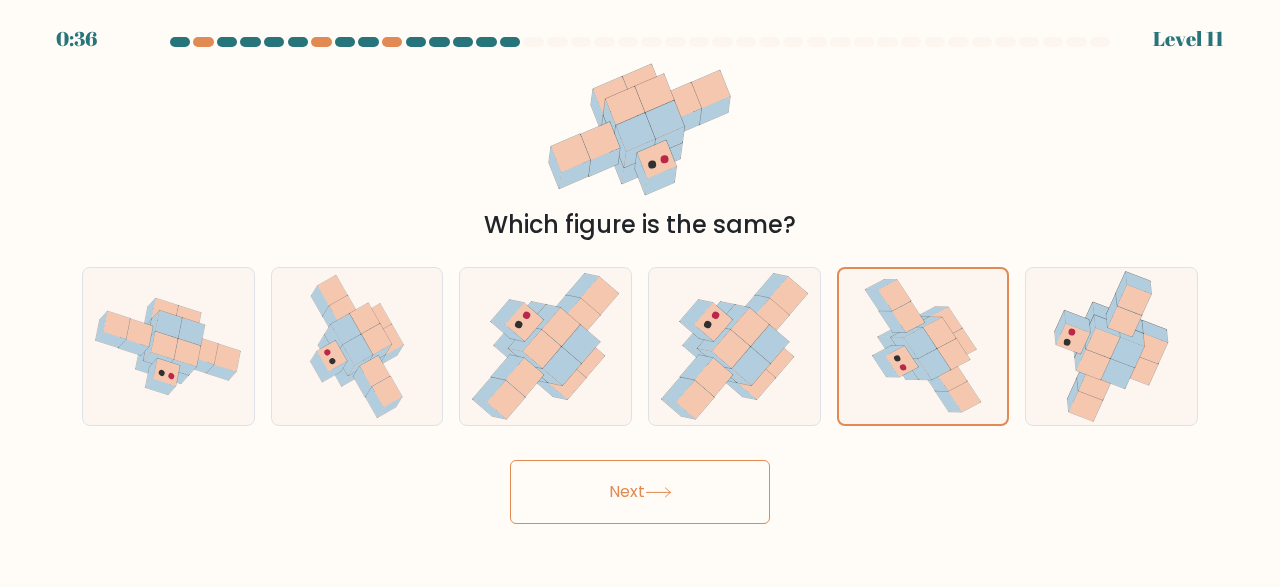 click 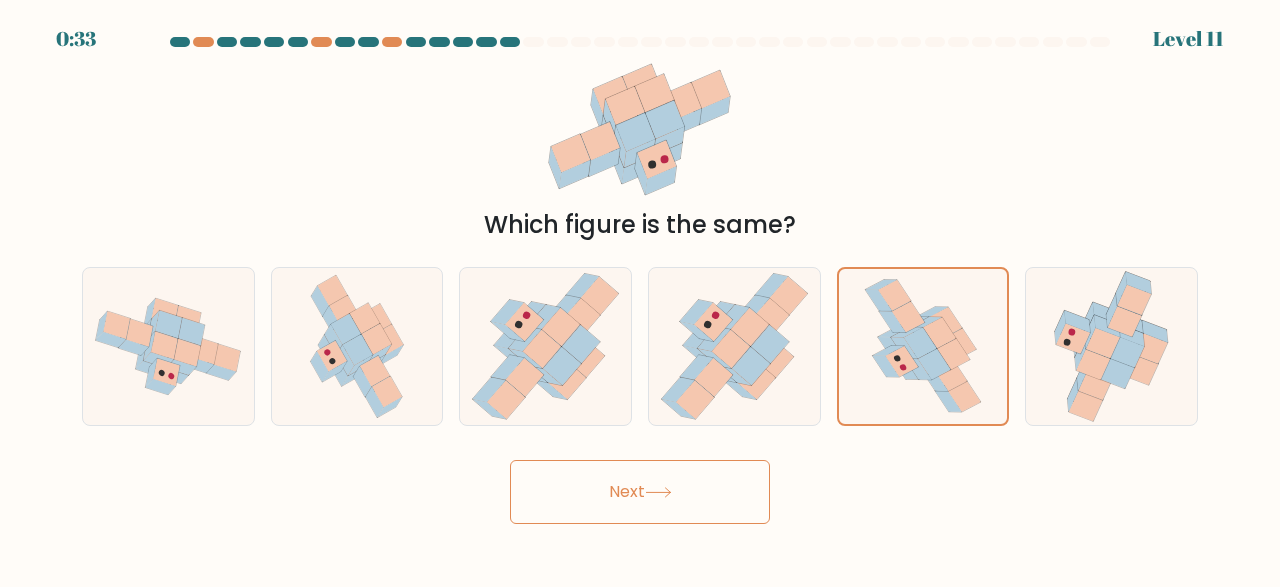 click on "Next" at bounding box center (640, 492) 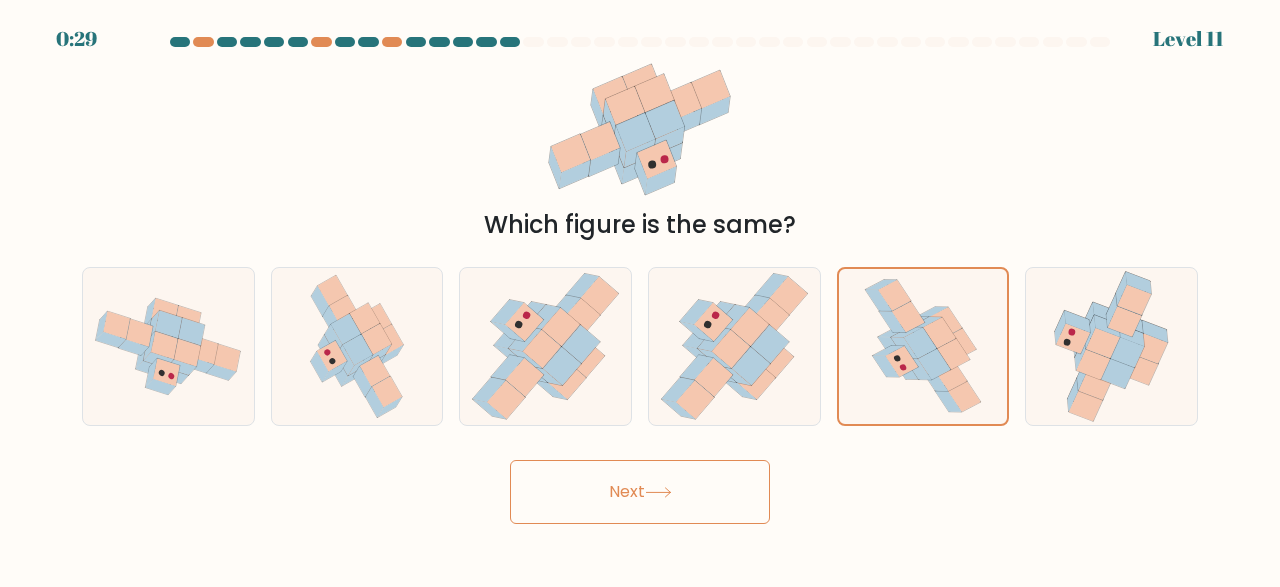 click on "Next" at bounding box center [640, 492] 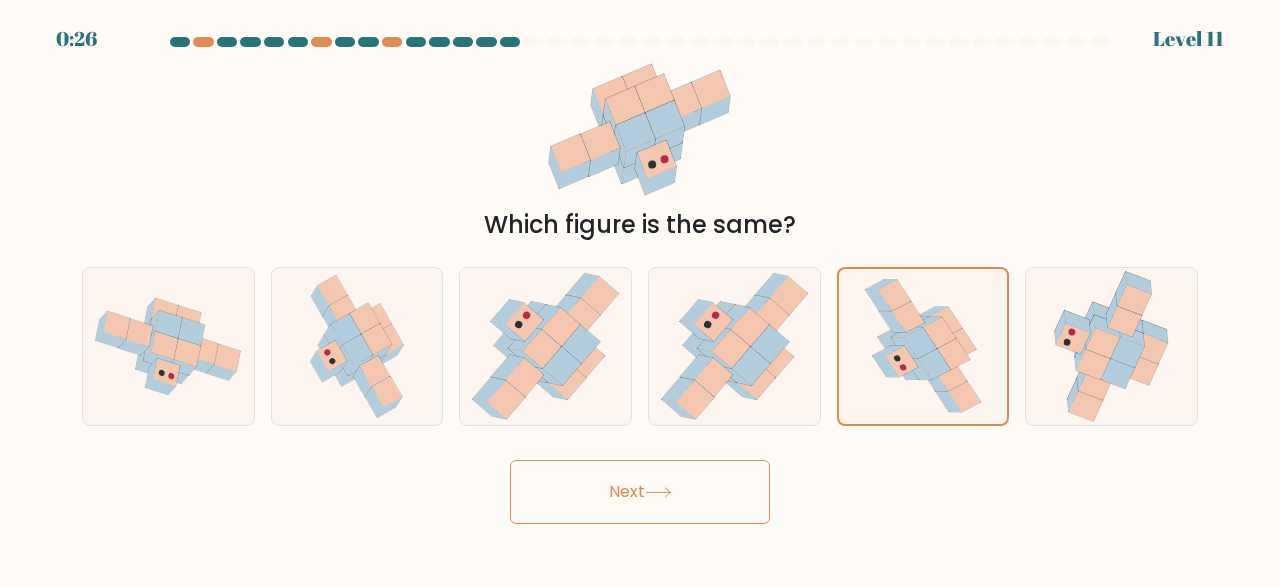 click on "Next" at bounding box center (640, 492) 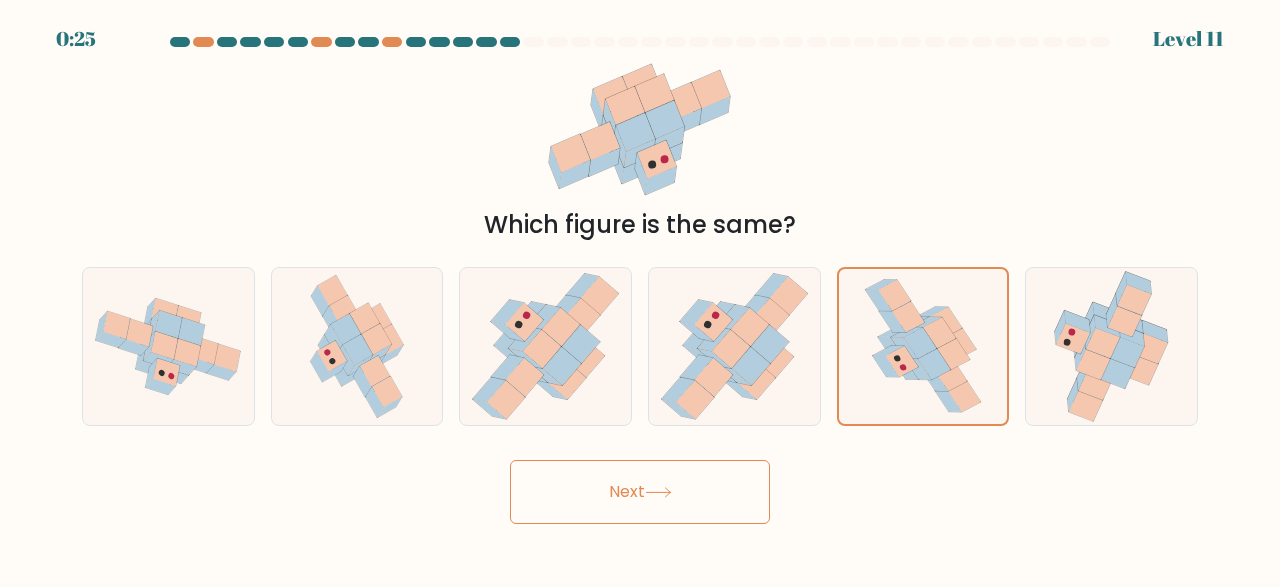 click 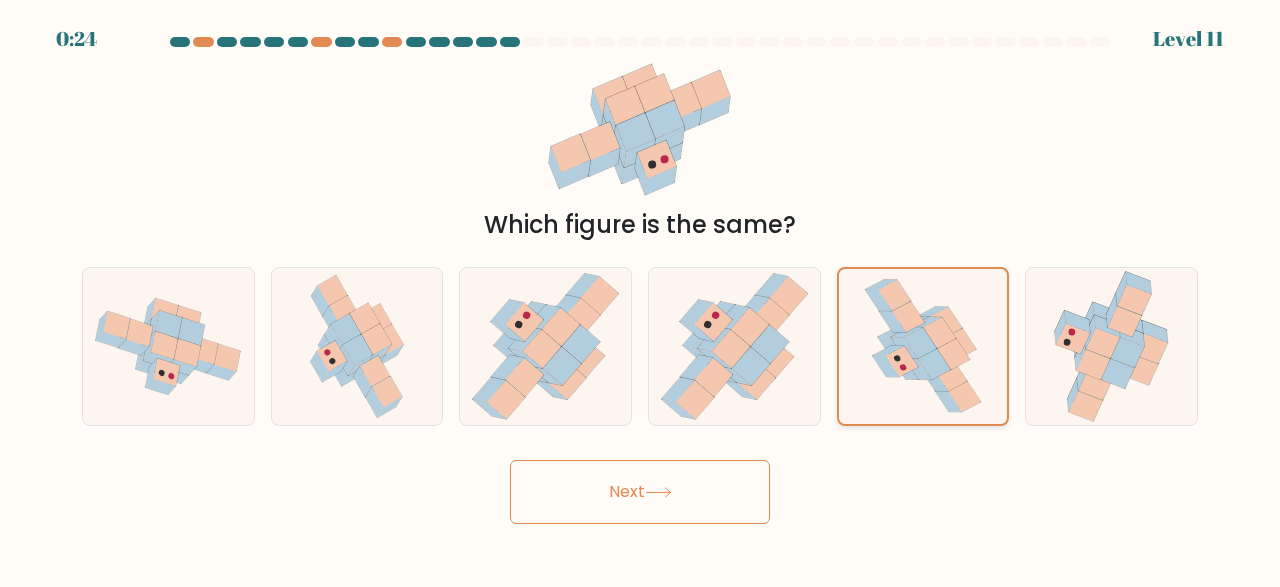 drag, startPoint x: 675, startPoint y: 493, endPoint x: 922, endPoint y: 319, distance: 302.13406 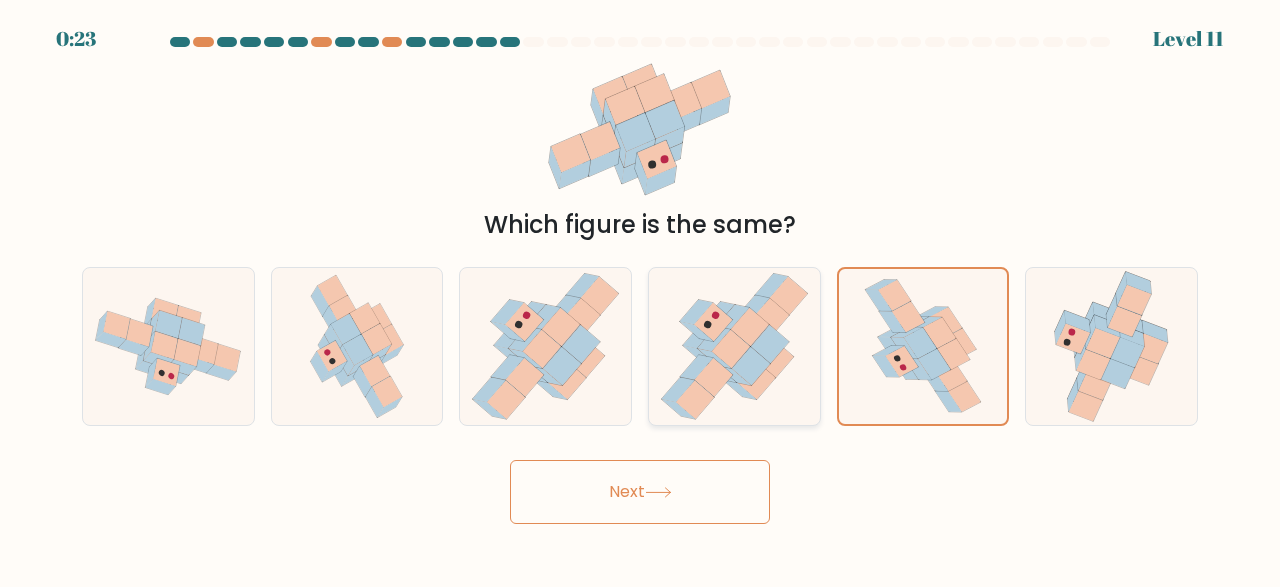 click 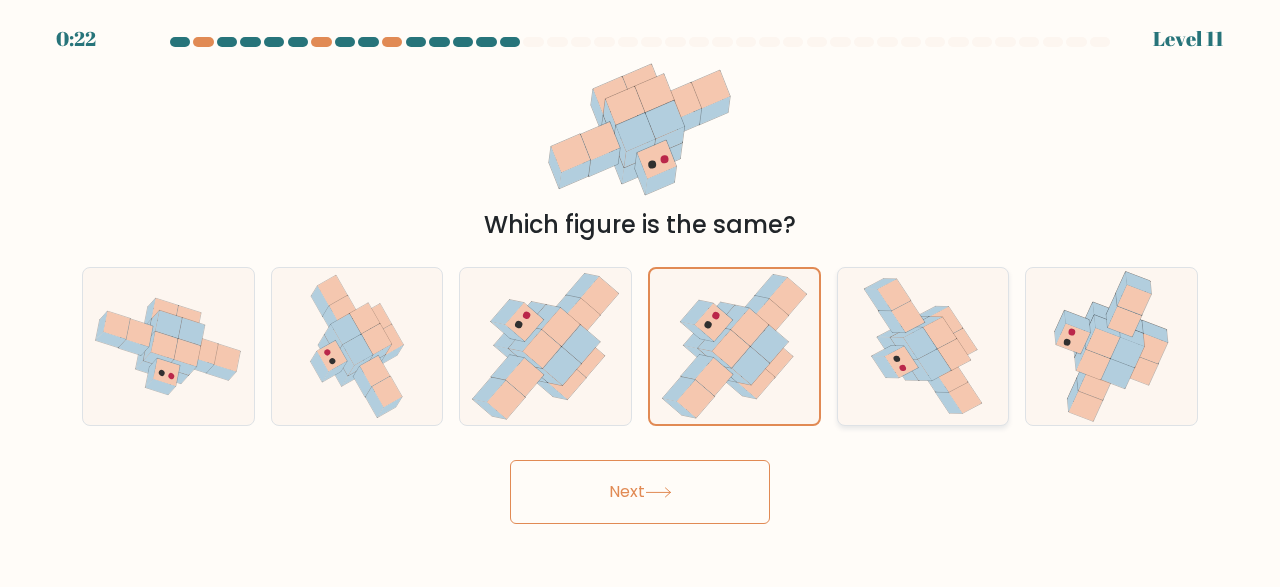 click 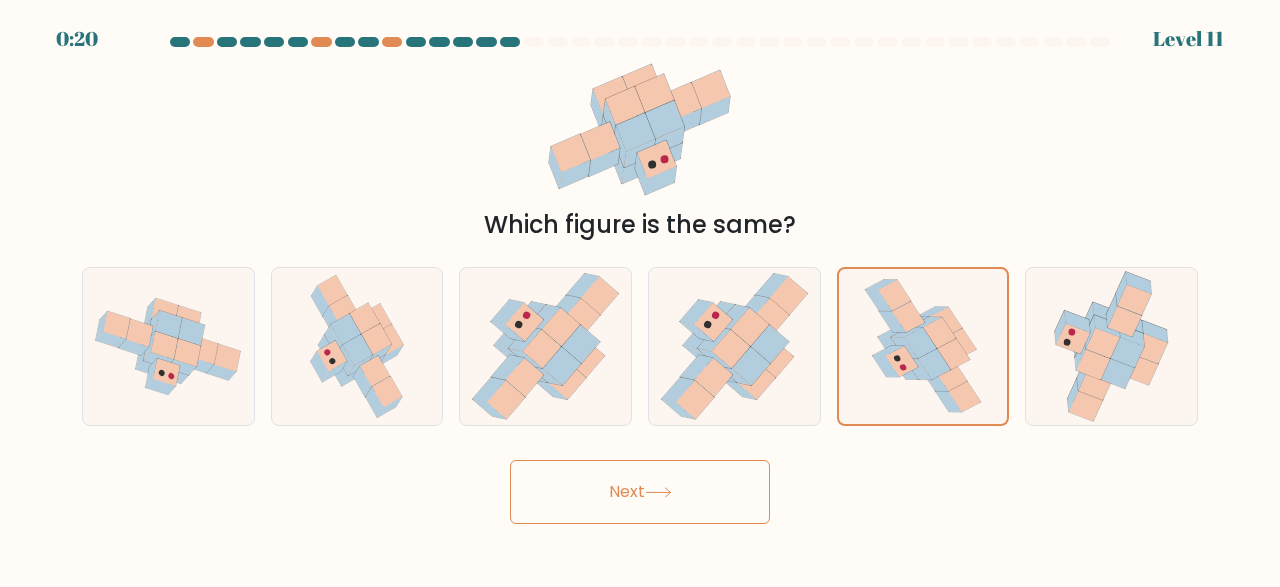 click on "Next" at bounding box center (640, 492) 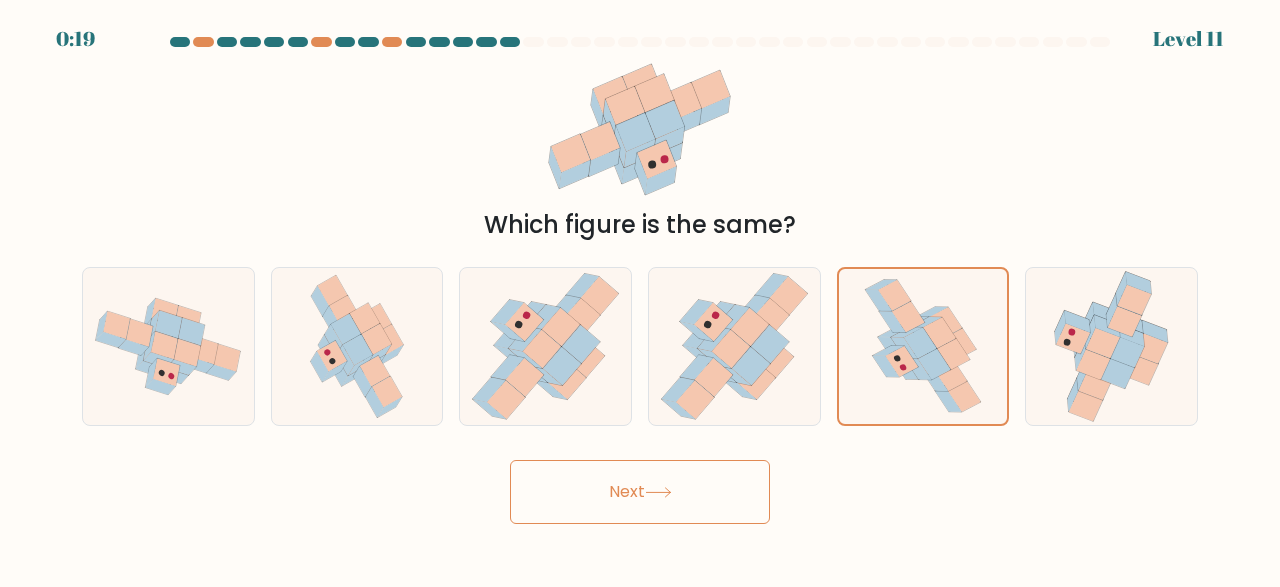 click on "Next" at bounding box center [640, 492] 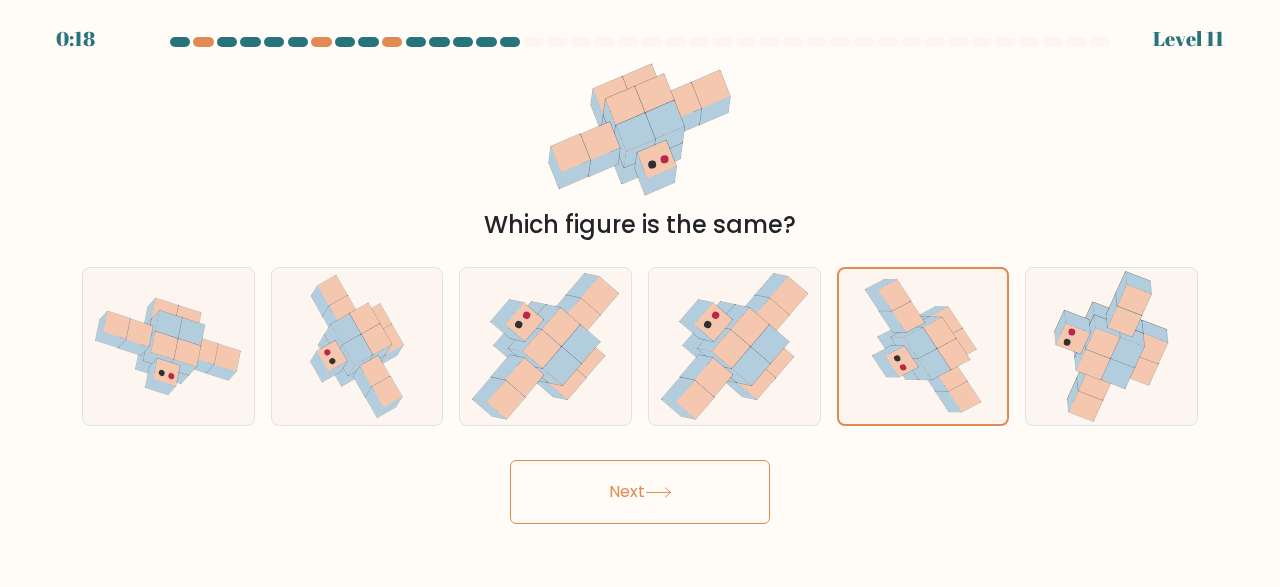 click on "Next" at bounding box center [640, 492] 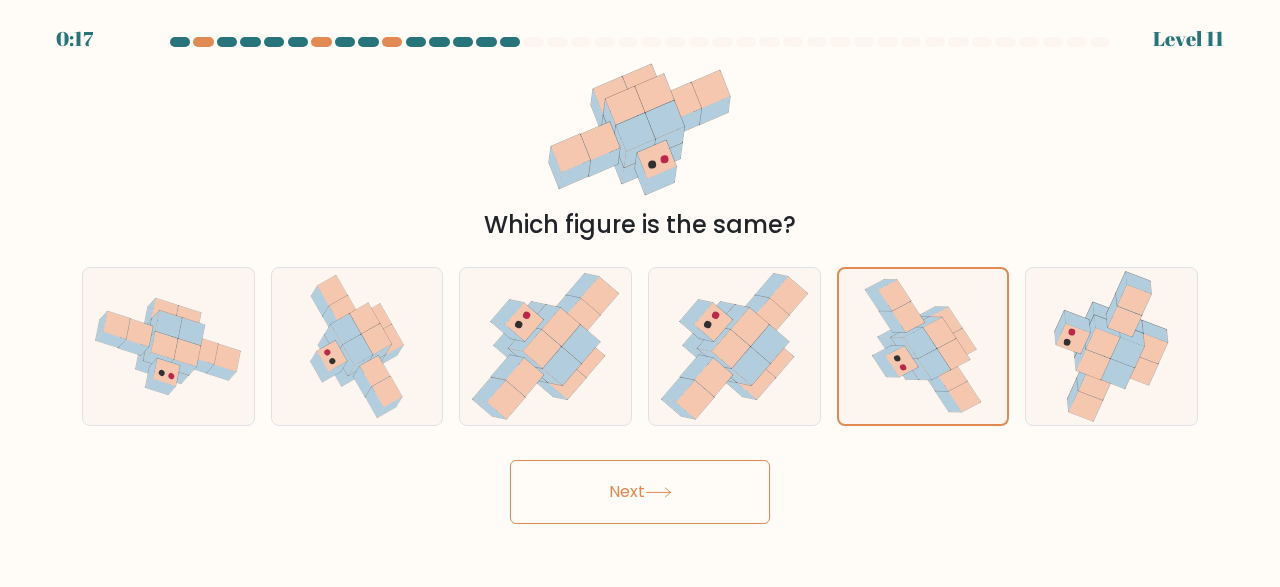 click on "Next" at bounding box center [640, 492] 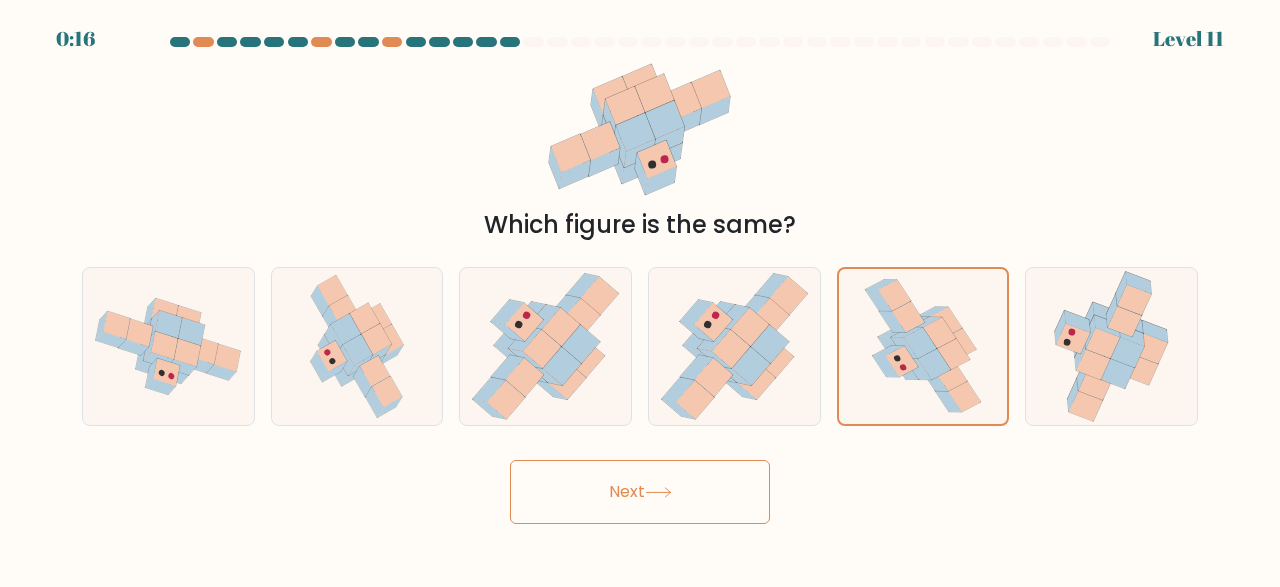 click on "Next" at bounding box center (640, 492) 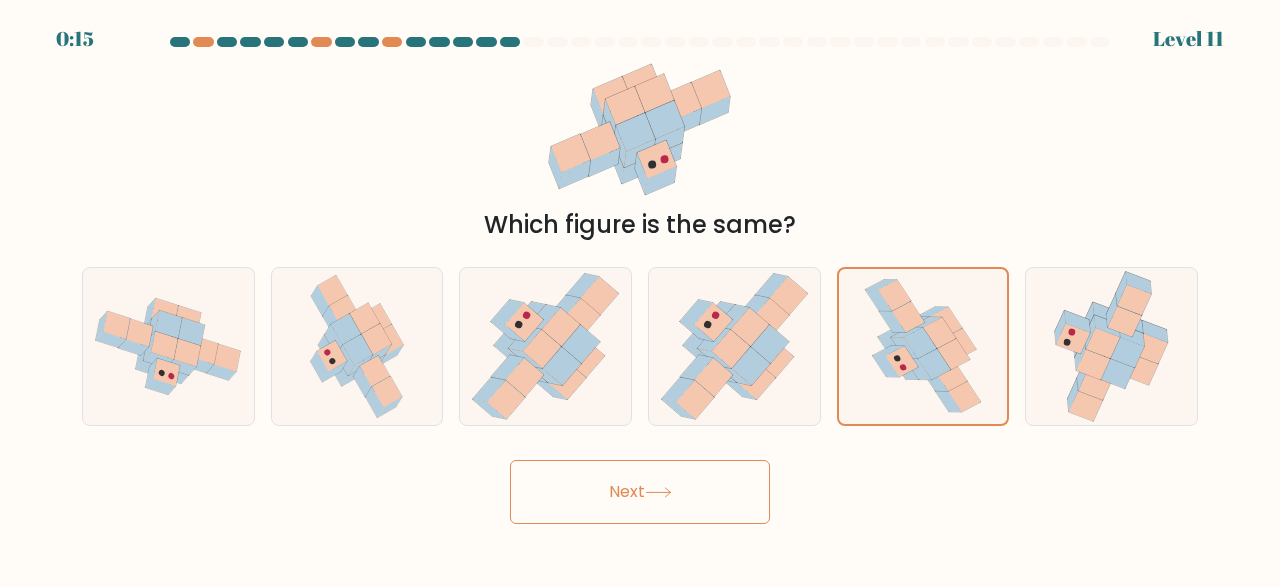 click on "Next" at bounding box center (640, 492) 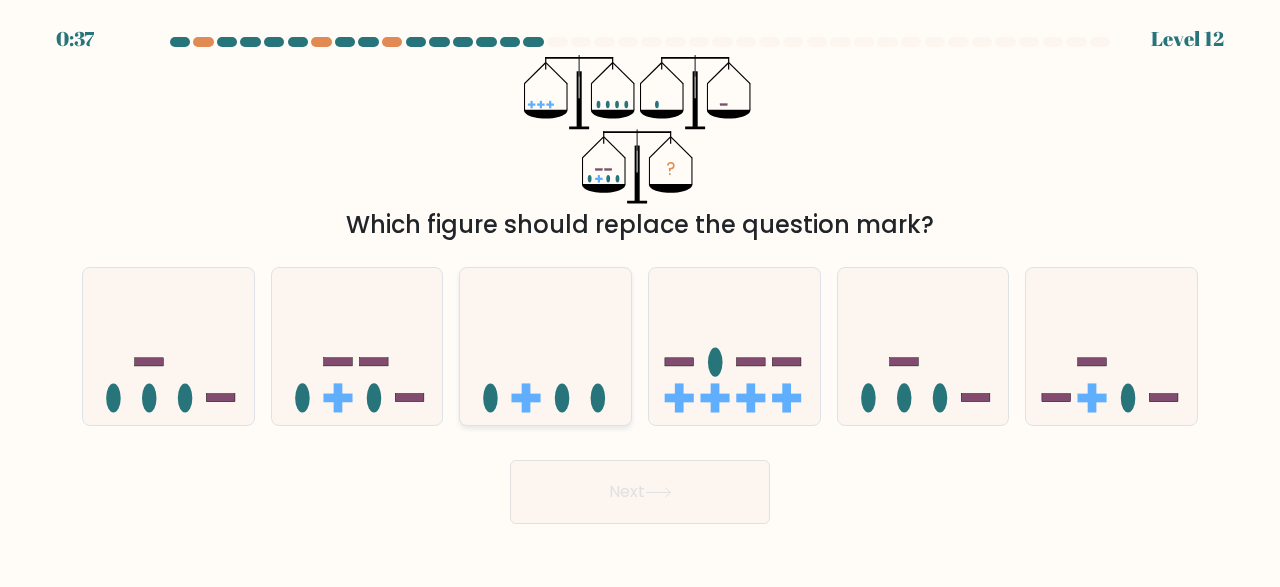 click 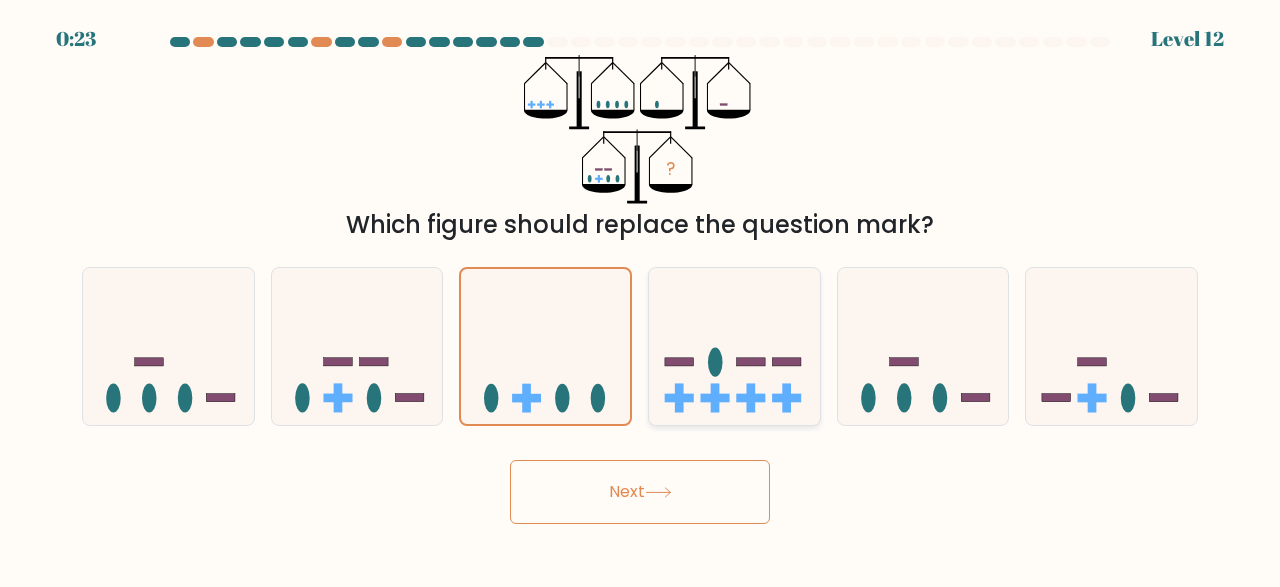 click 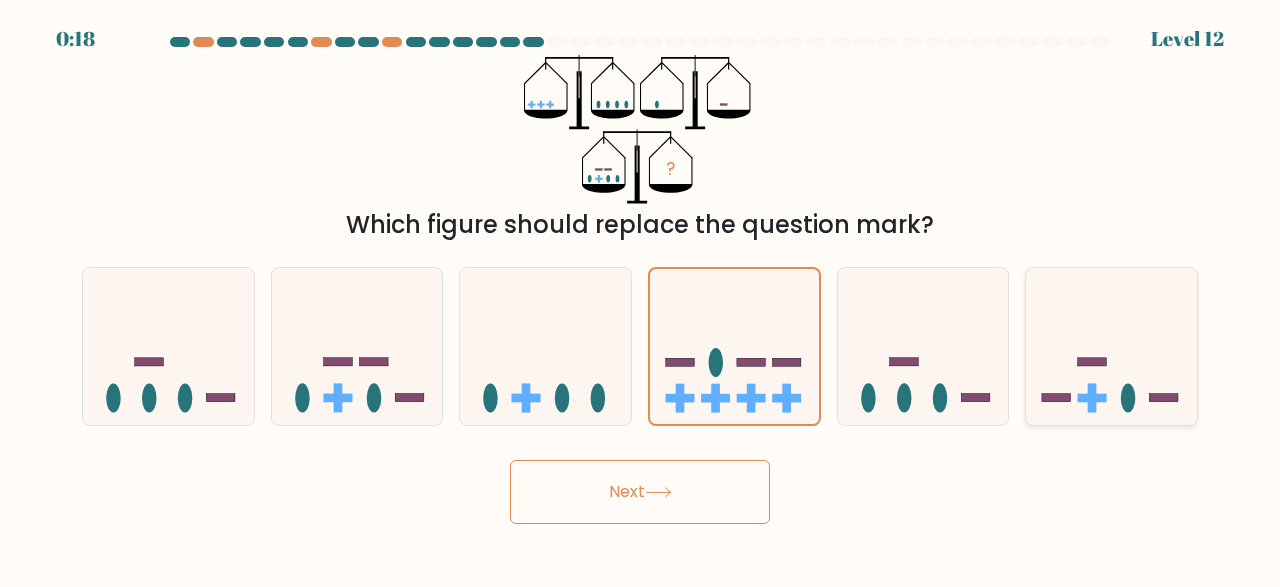 click 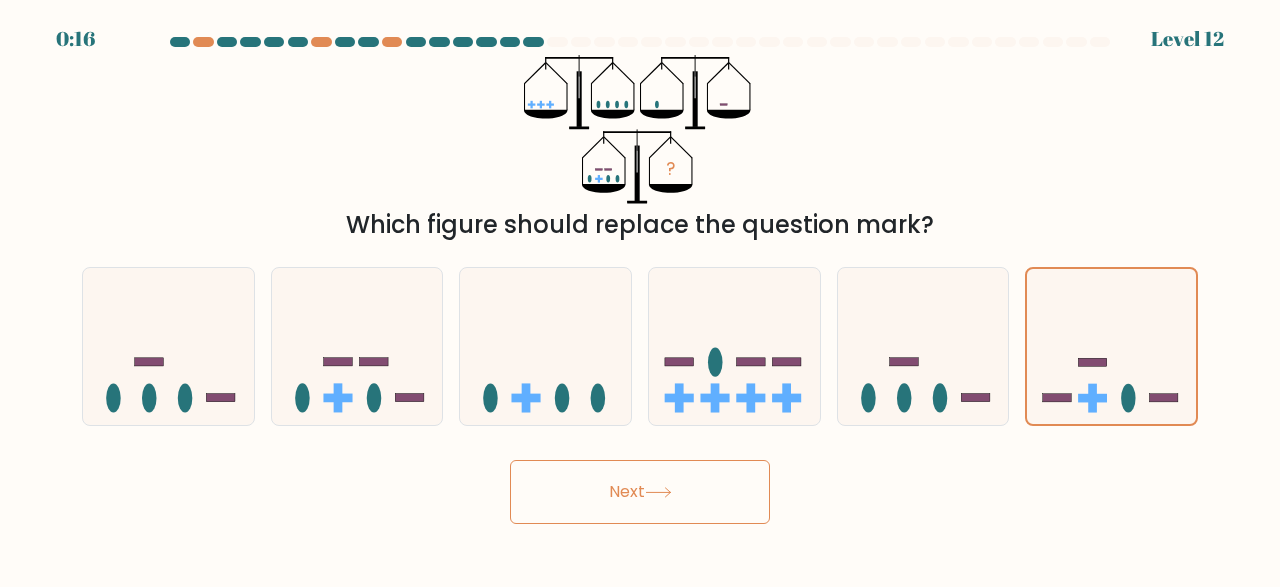 click on "Next" at bounding box center (640, 492) 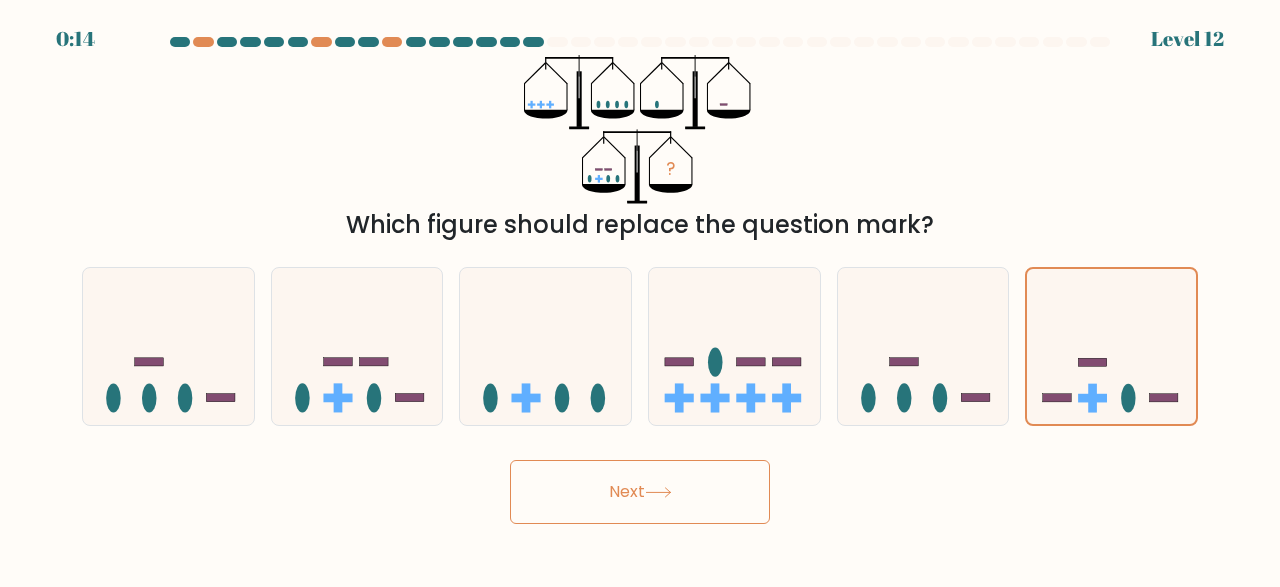click 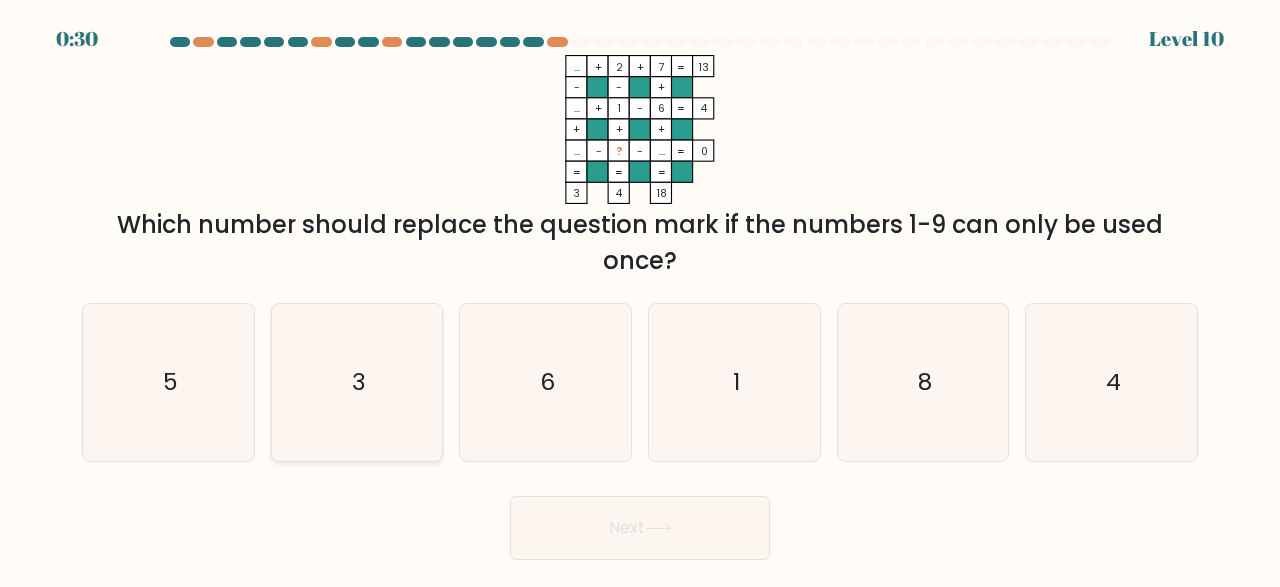 click on "3" 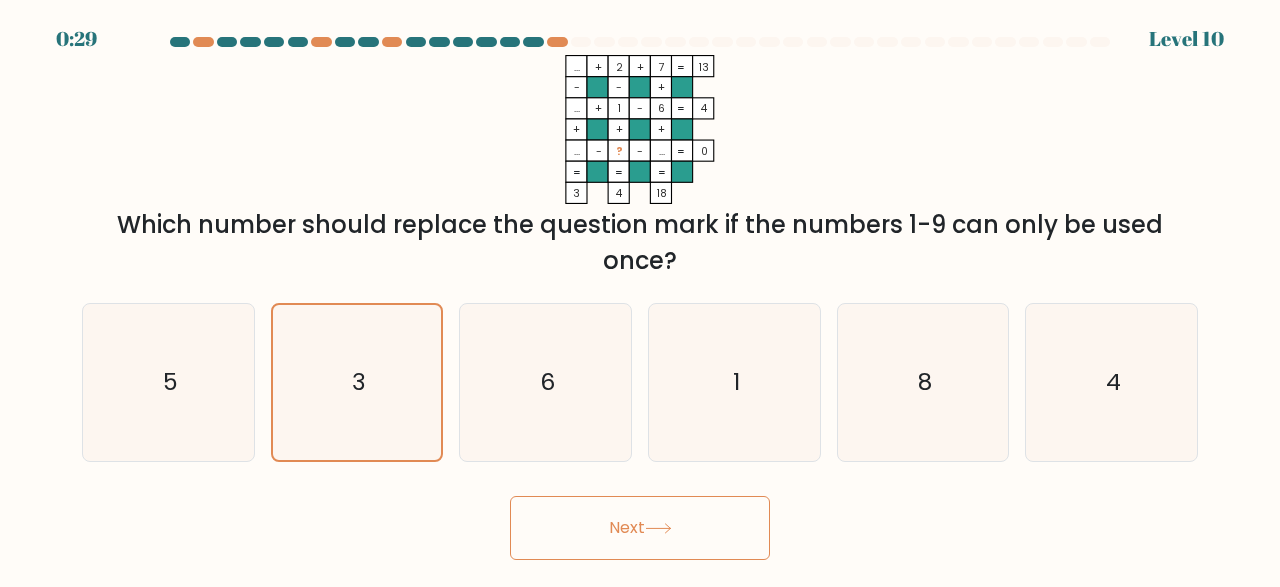 click on "Next" at bounding box center [640, 528] 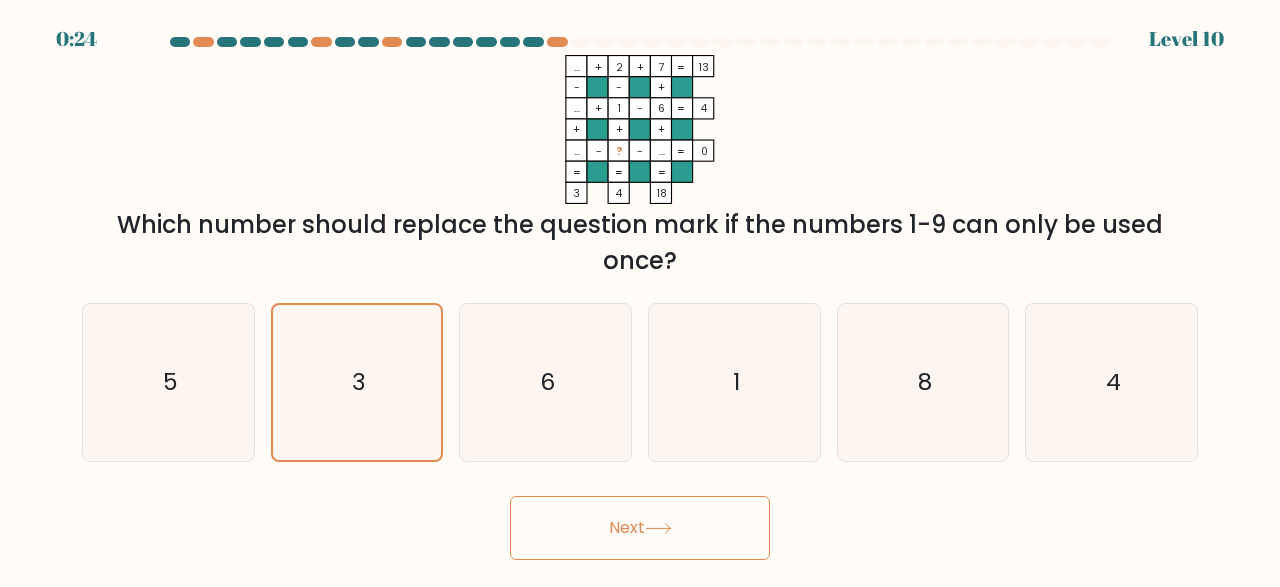 click on "Next" at bounding box center (640, 528) 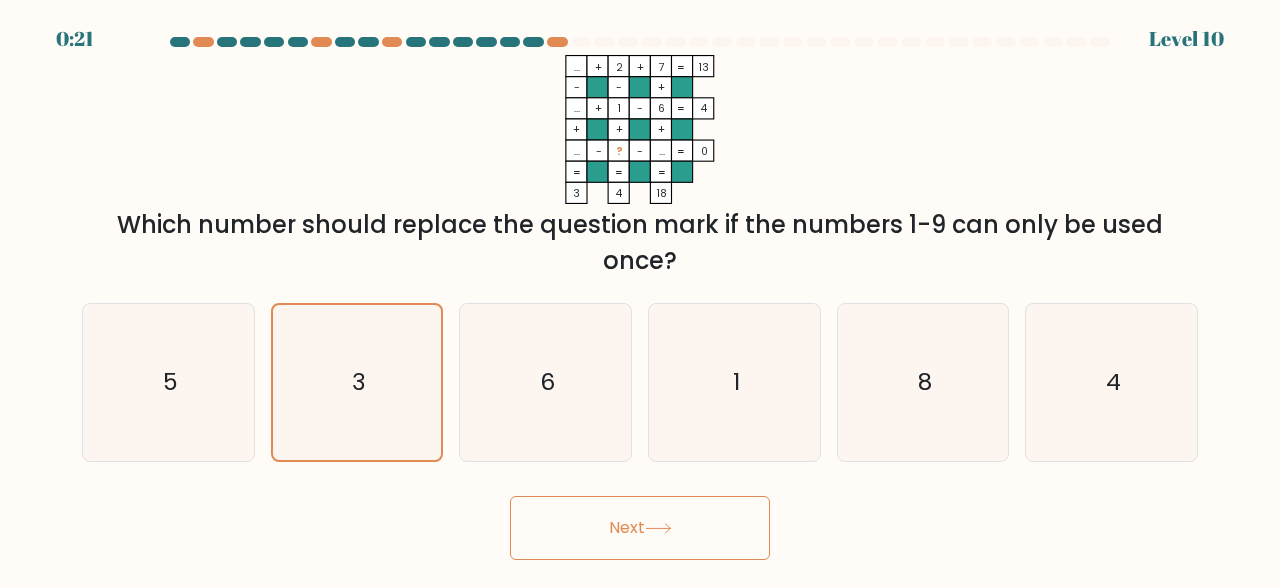 click on "Next" at bounding box center [640, 528] 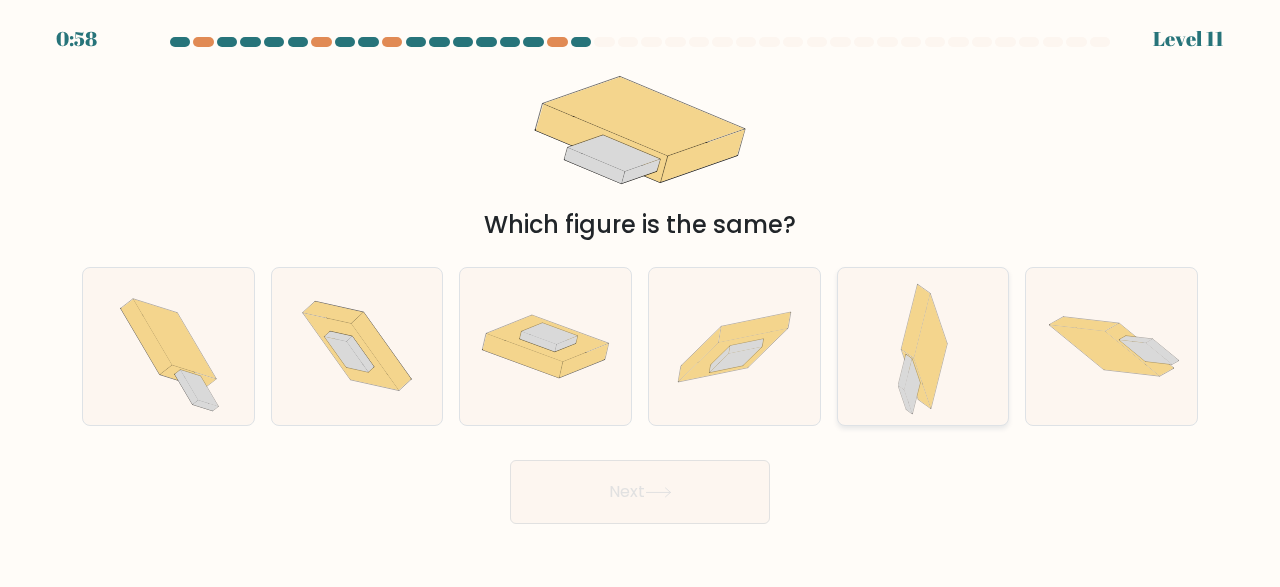 click 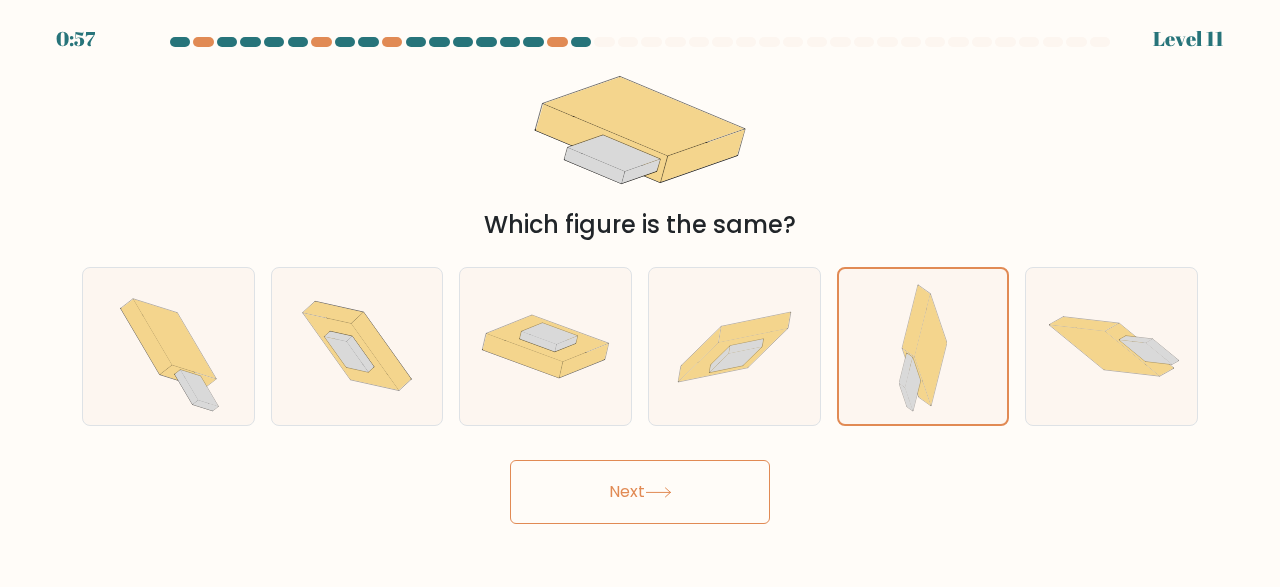 click on "Next" at bounding box center [640, 492] 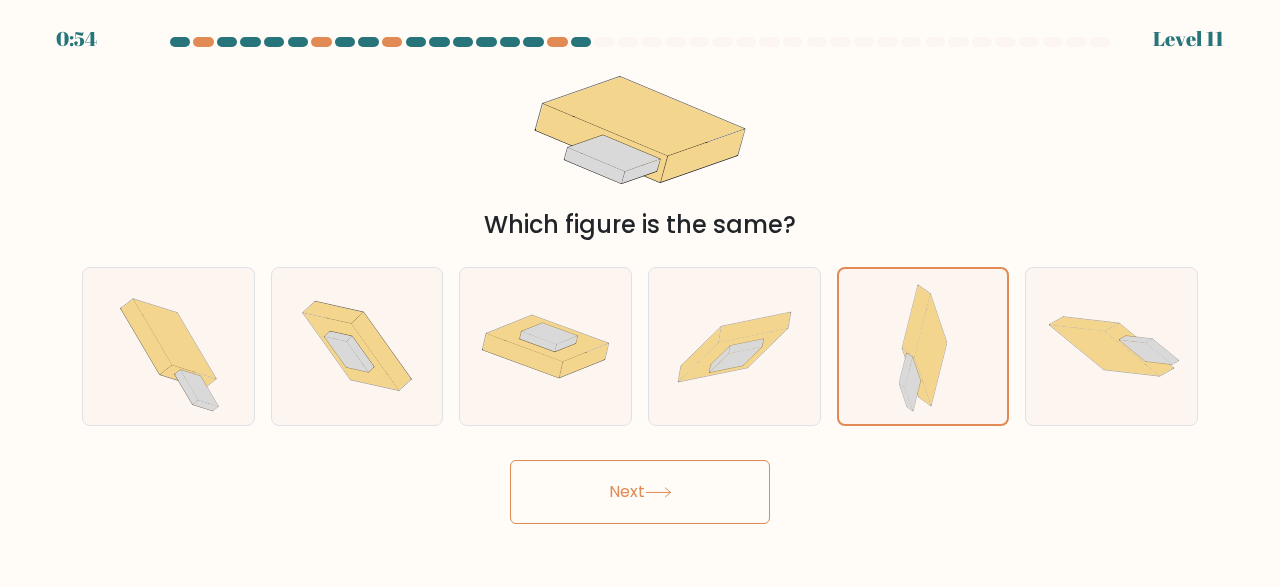 click on "Next" at bounding box center (640, 492) 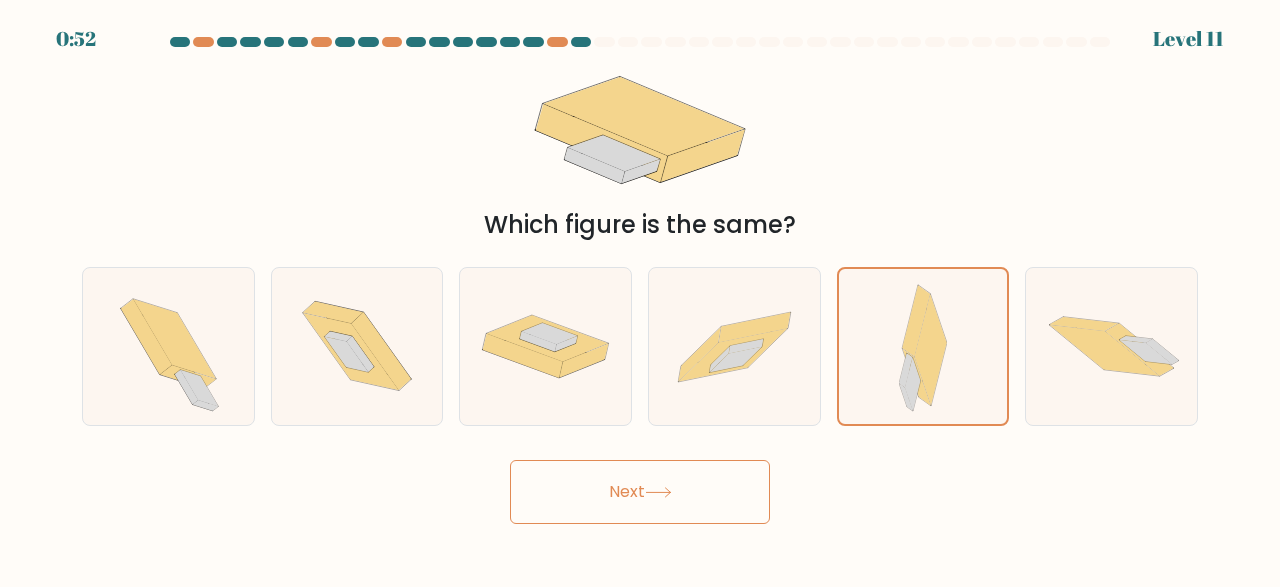 click on "Next" at bounding box center [640, 492] 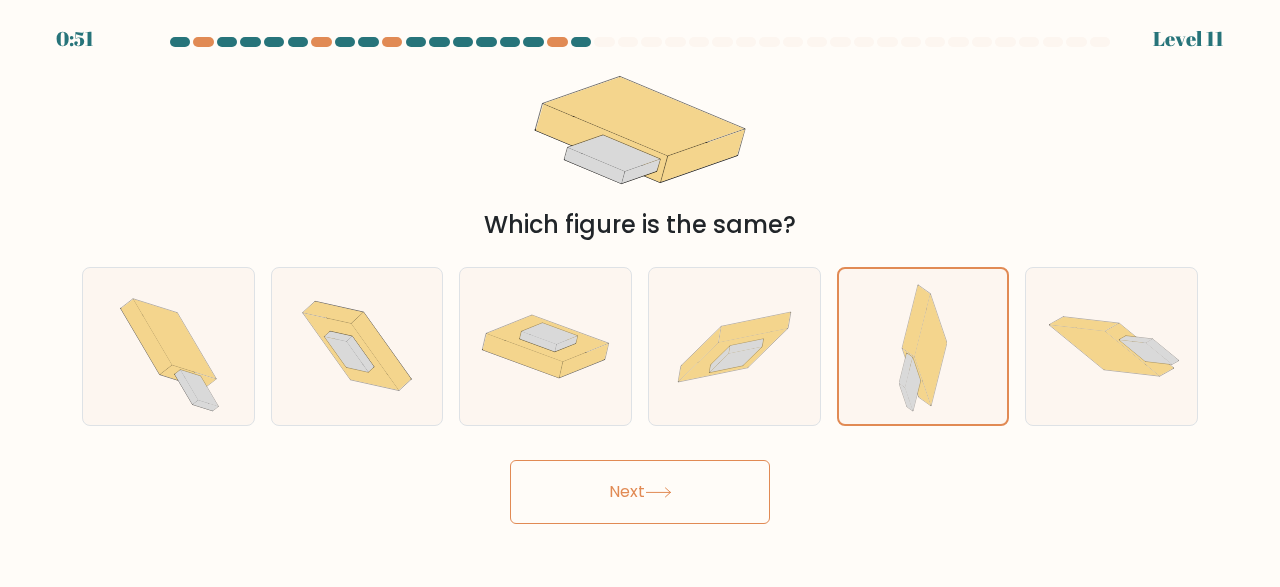 click on "Next" at bounding box center [640, 492] 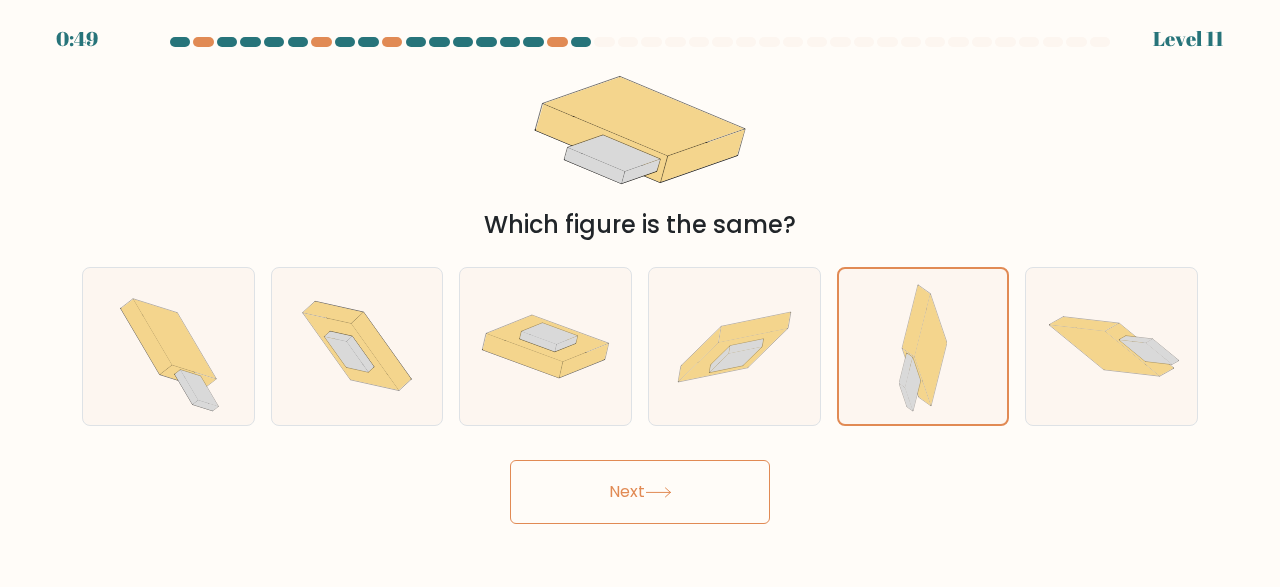 click on "Next" at bounding box center (640, 492) 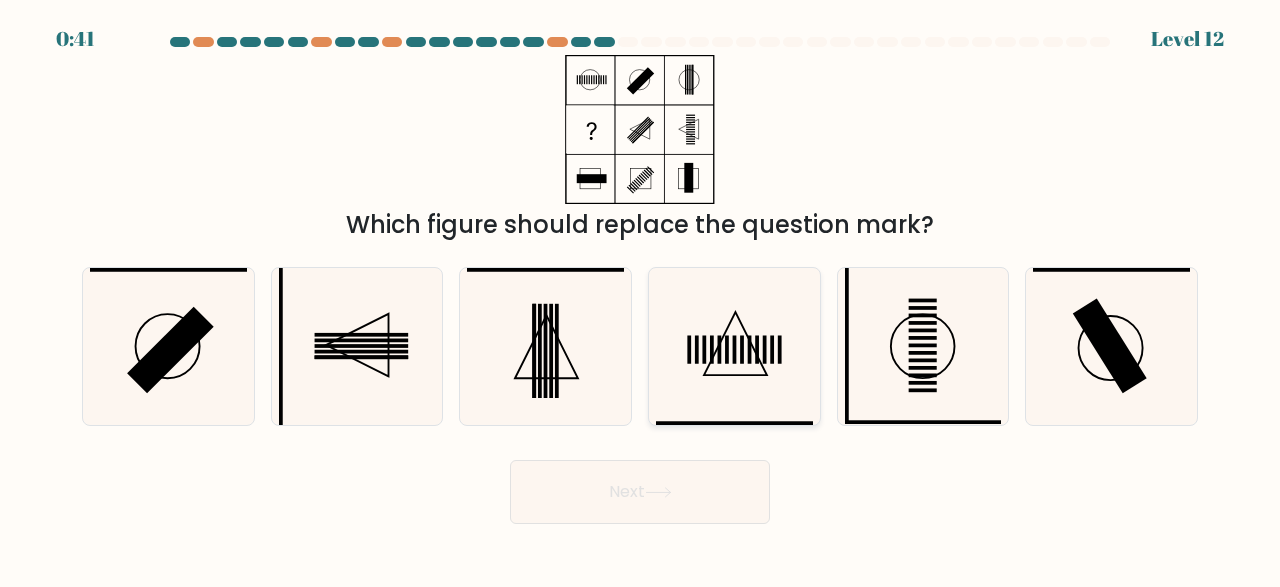 click 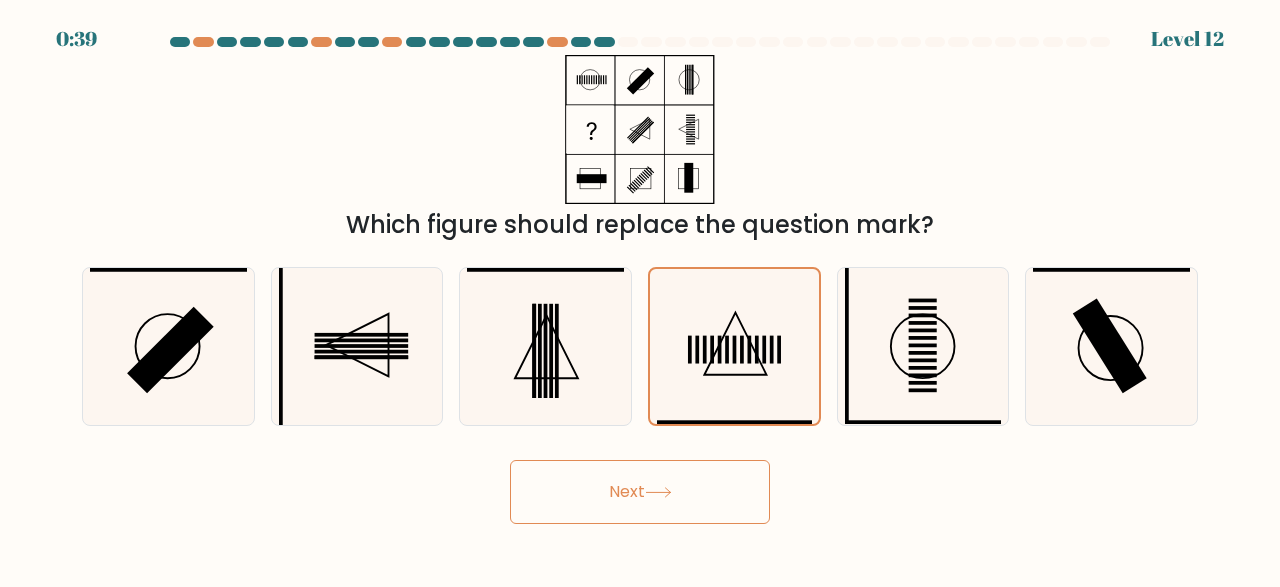 click on "Next" at bounding box center (640, 492) 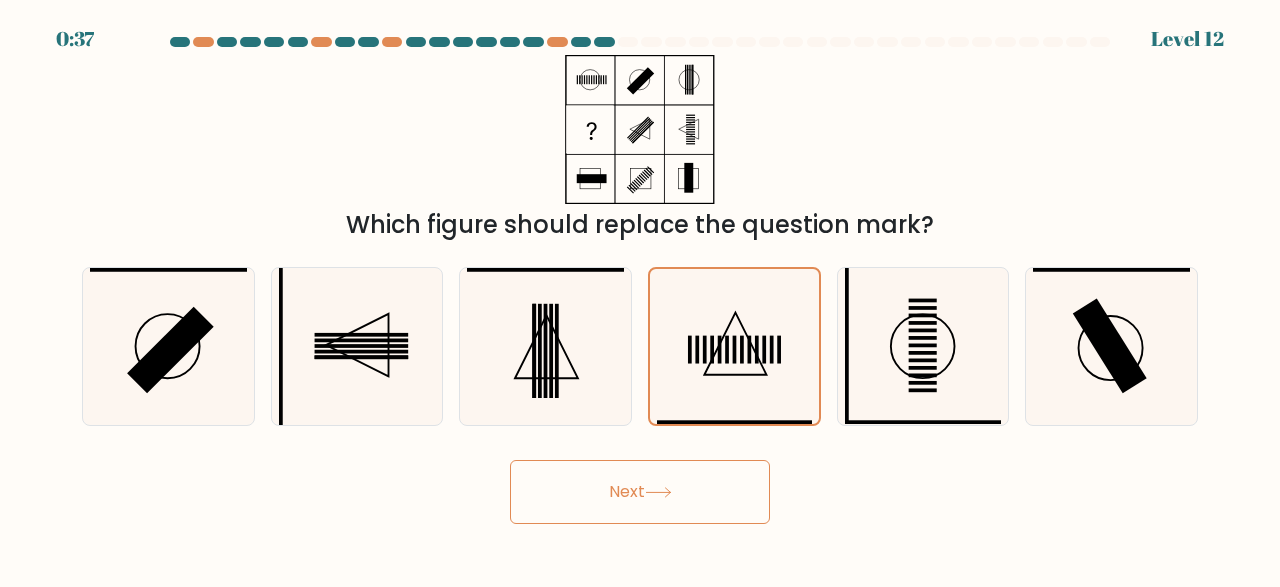 click on "Next" at bounding box center [640, 492] 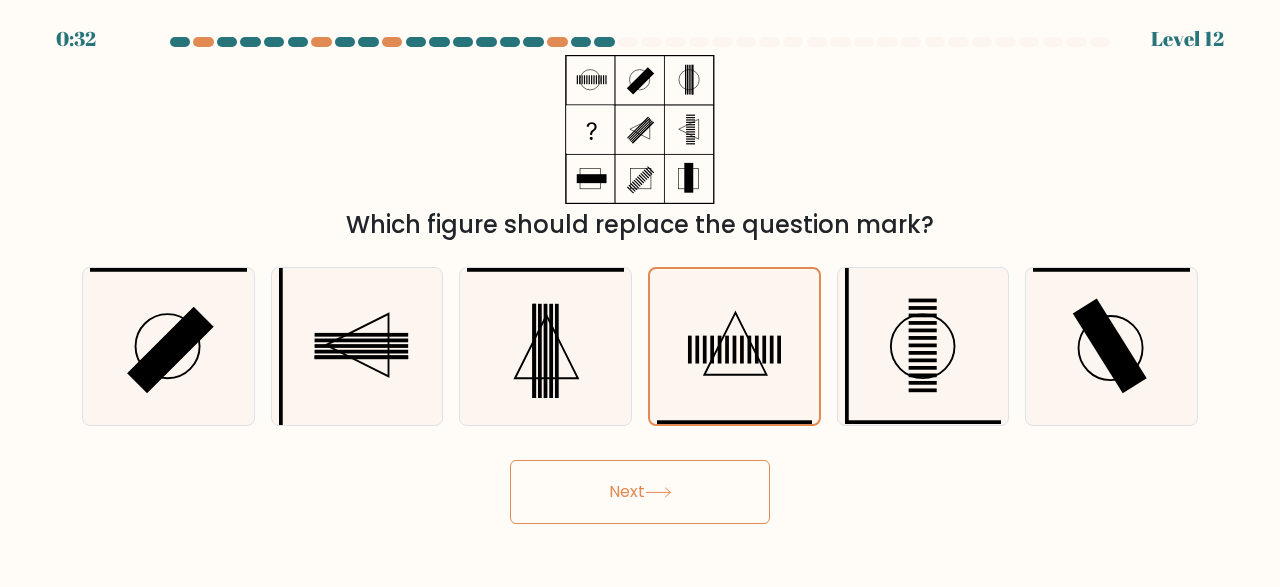 click 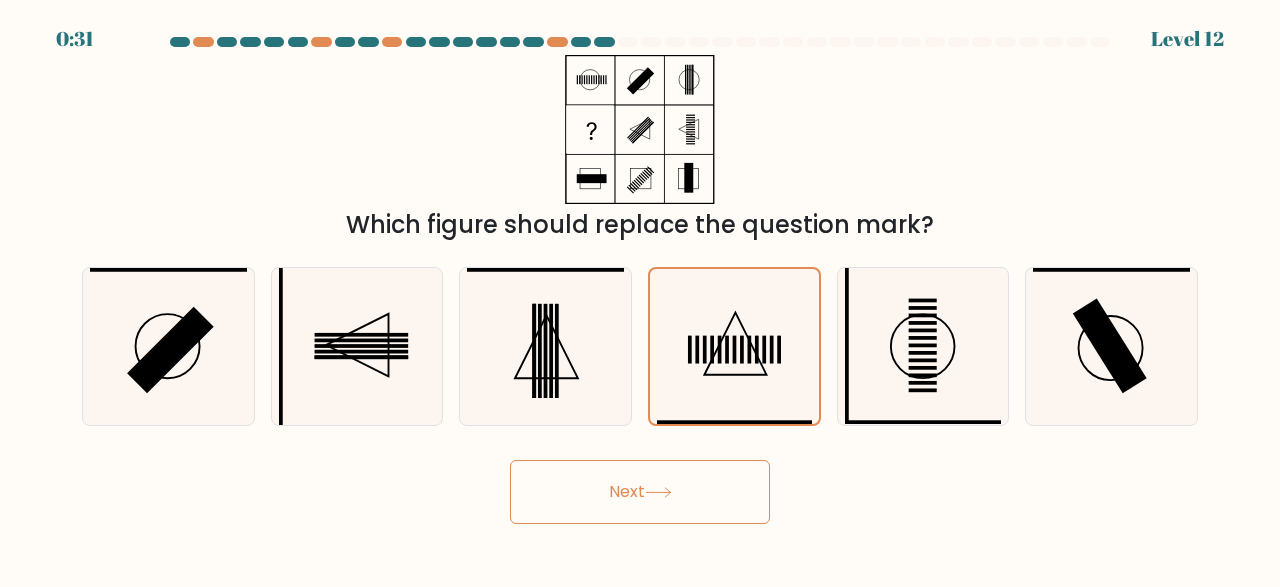 click 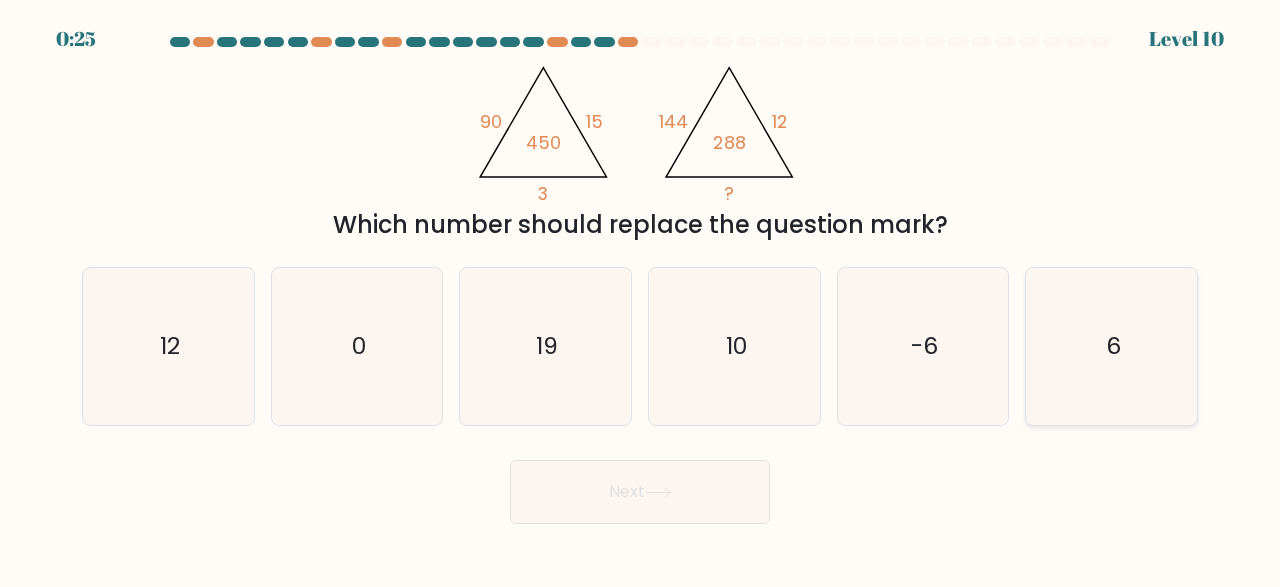 click on "6" 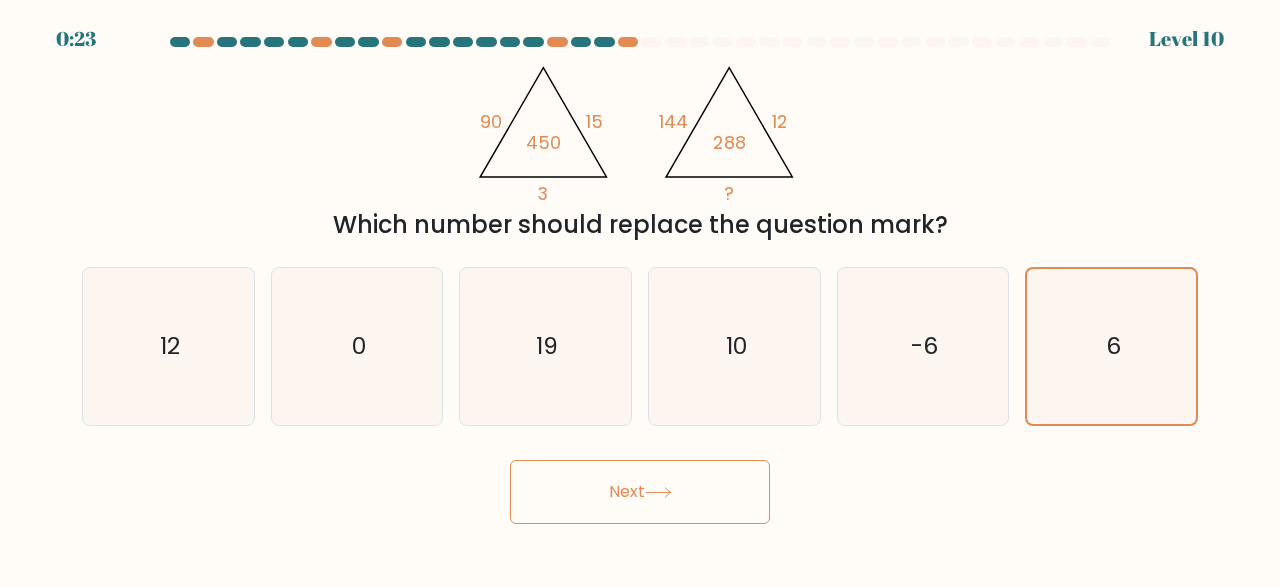 click on "Next" at bounding box center [640, 492] 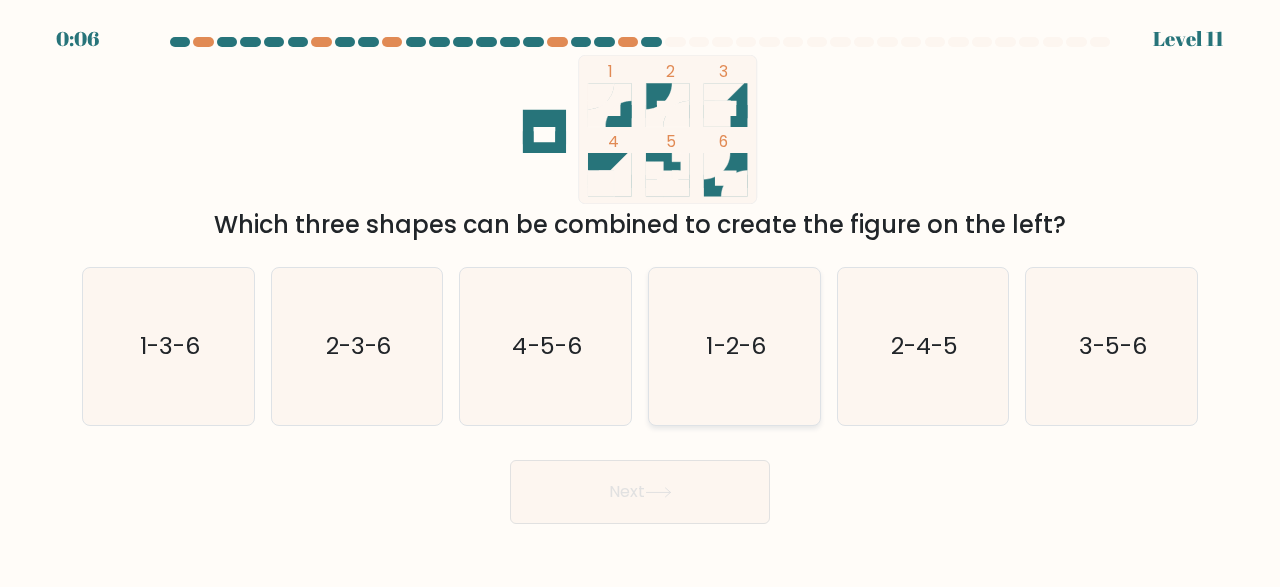 click on "1-2-6" 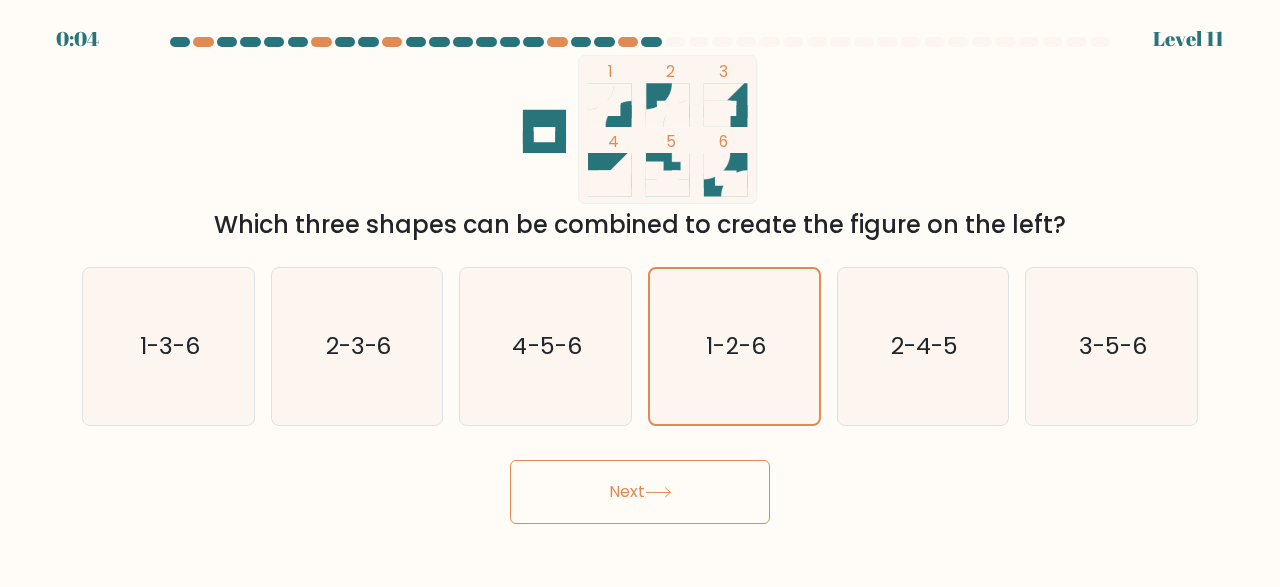click on "Next" at bounding box center (640, 492) 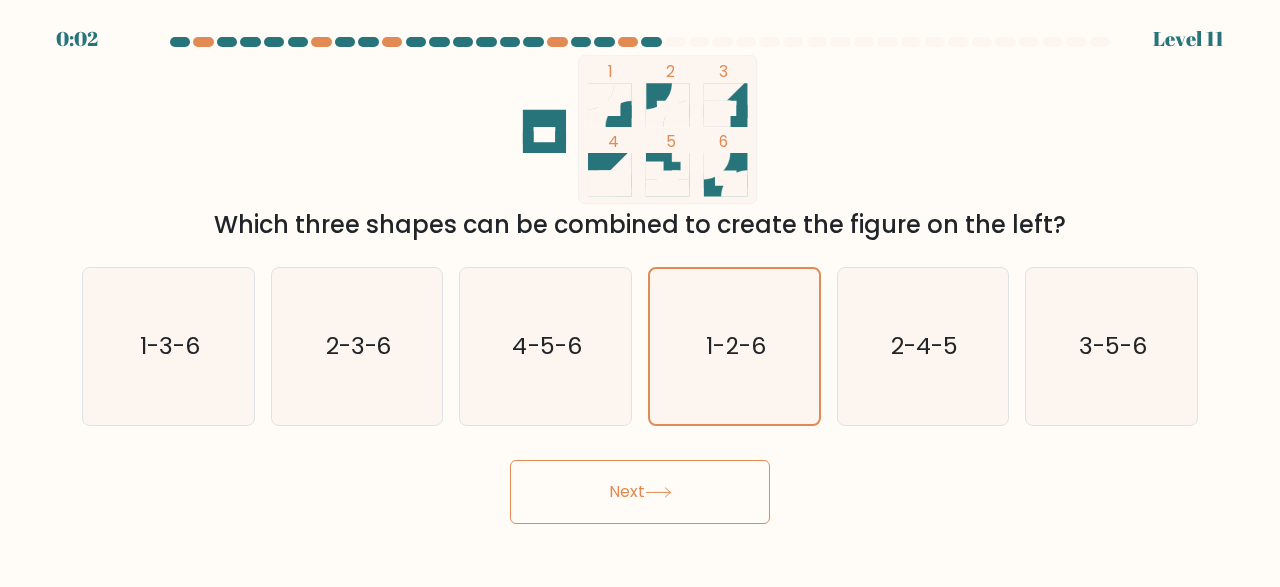 click on "Next" at bounding box center [640, 492] 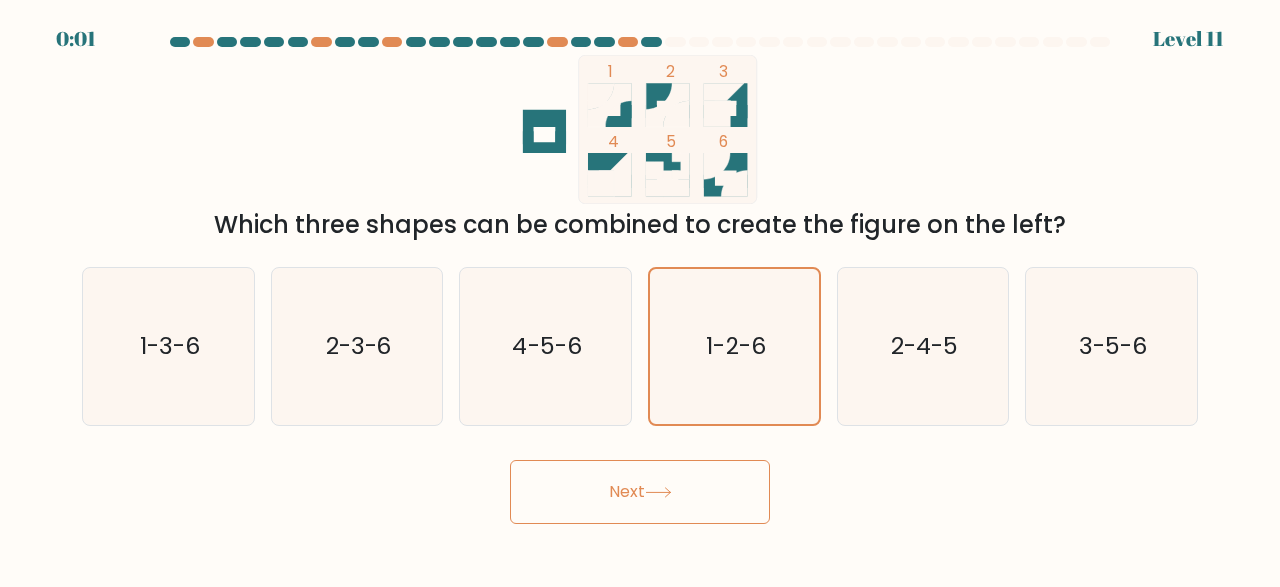 click on "Next" at bounding box center (640, 492) 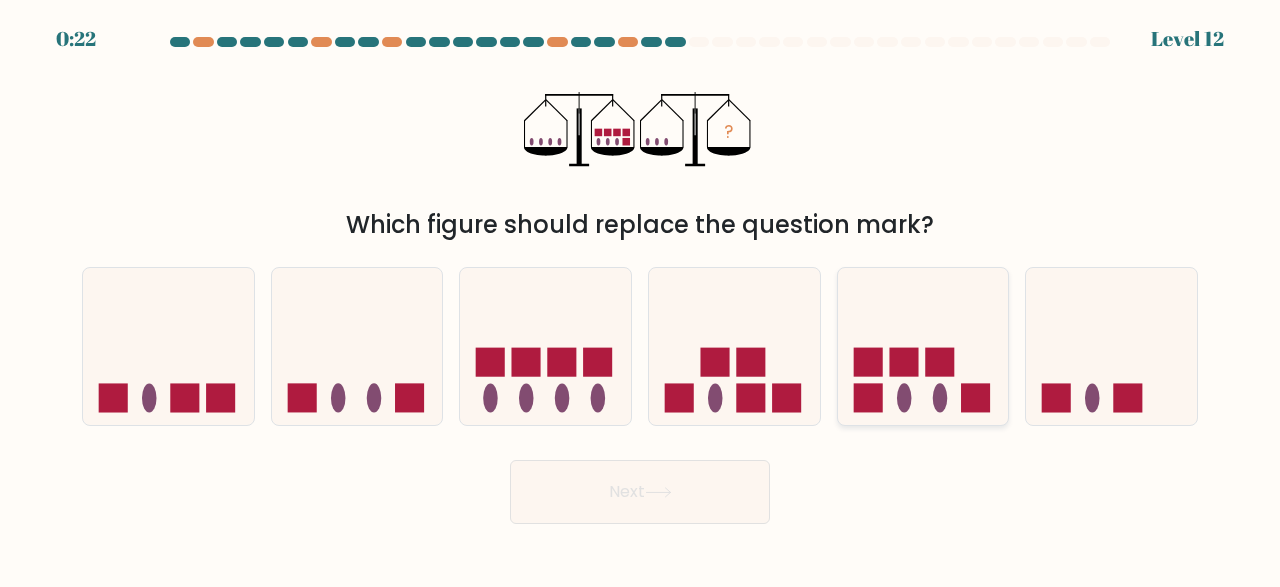 click 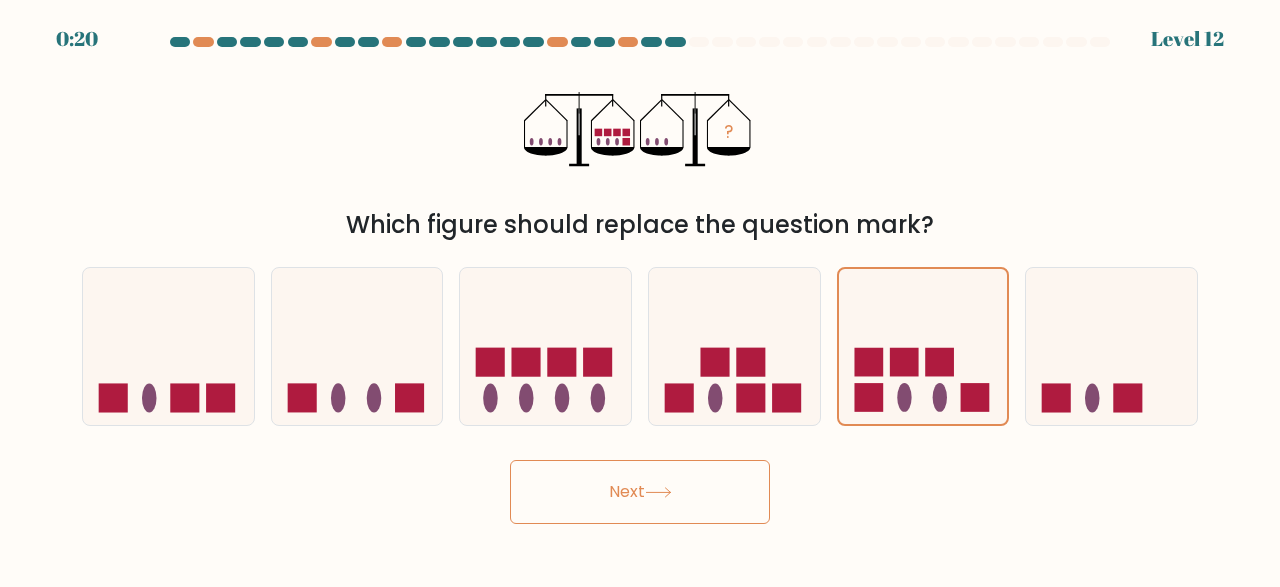click on "Next" at bounding box center [640, 492] 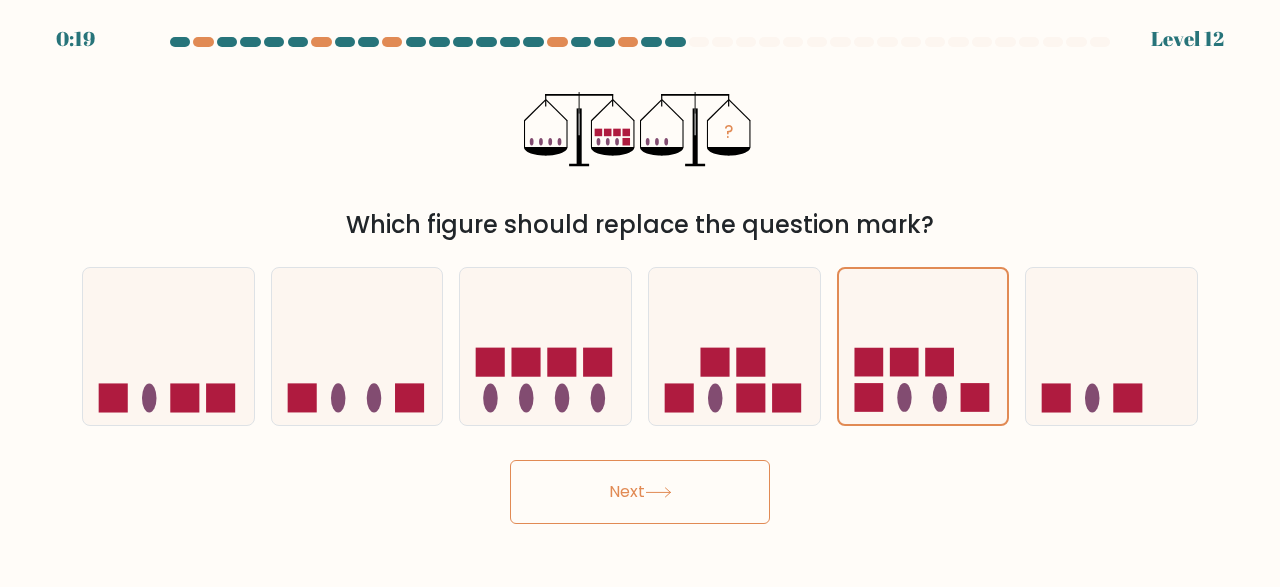 click on "Next" at bounding box center [640, 492] 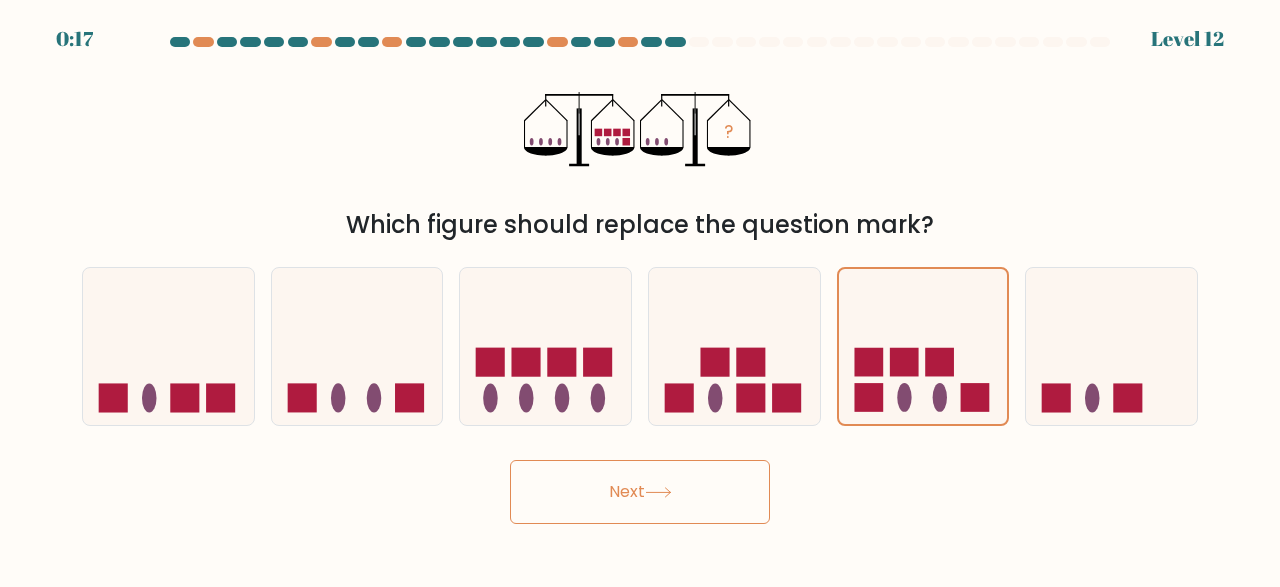 click on "Next" at bounding box center [640, 492] 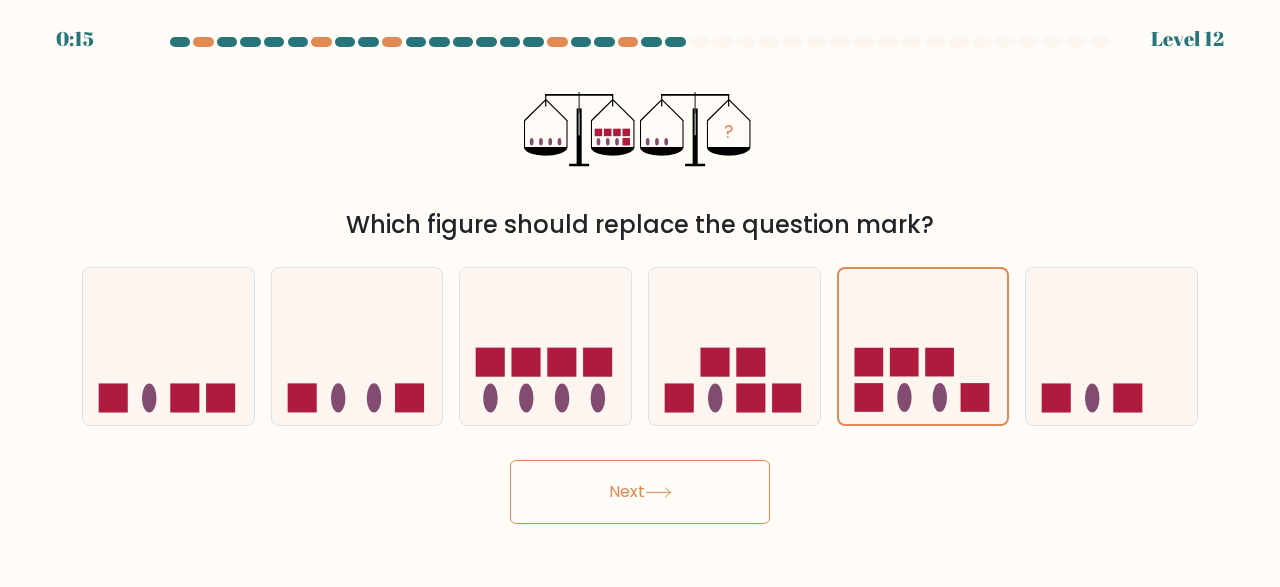 click on "Next" at bounding box center (640, 492) 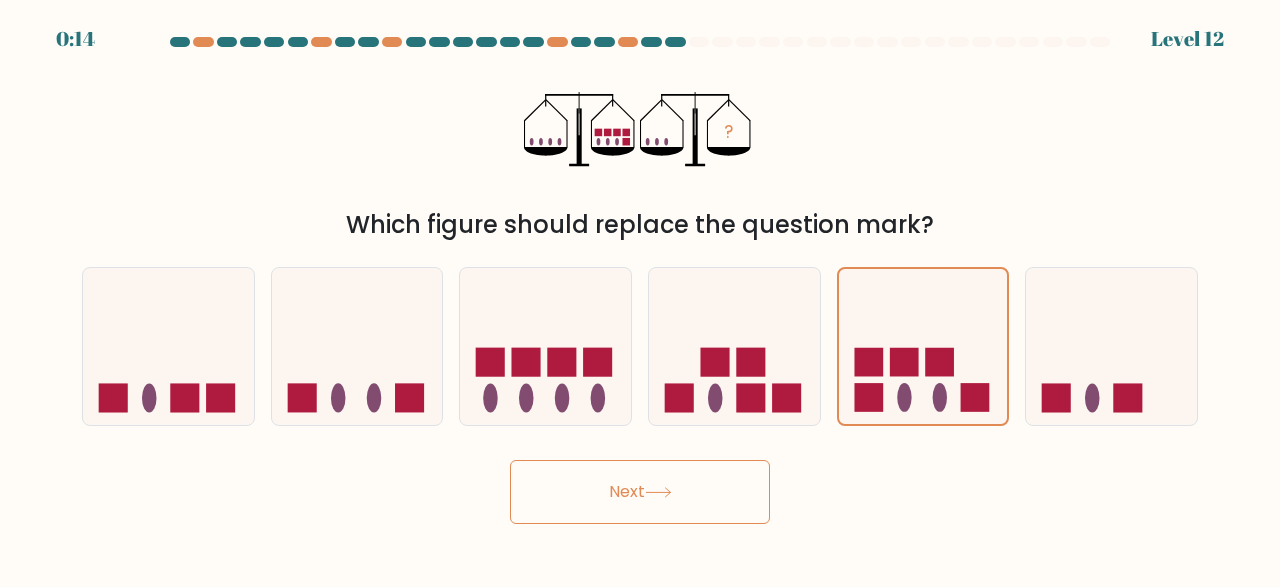 click on "Next" at bounding box center [640, 492] 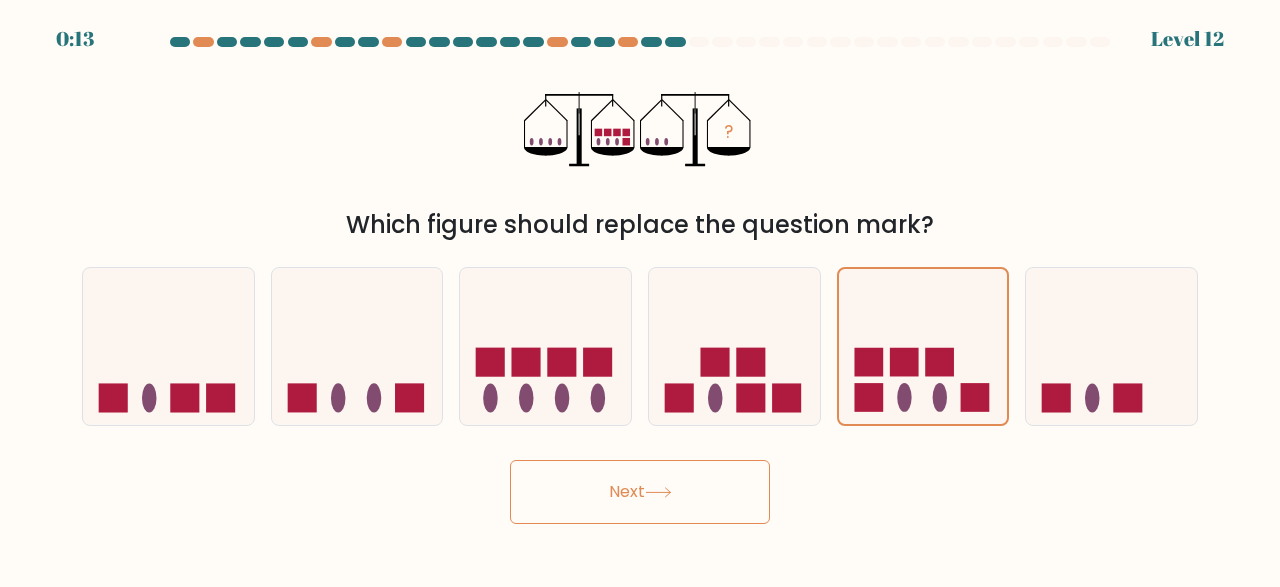 click on "Next" at bounding box center (640, 492) 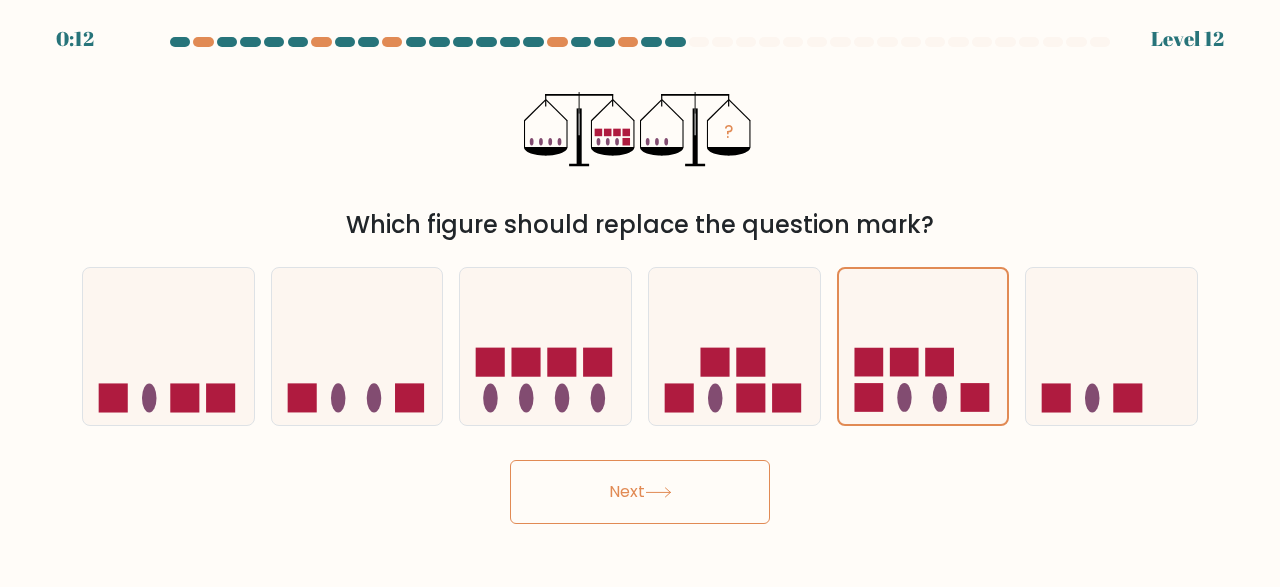 click on "Next" at bounding box center [640, 492] 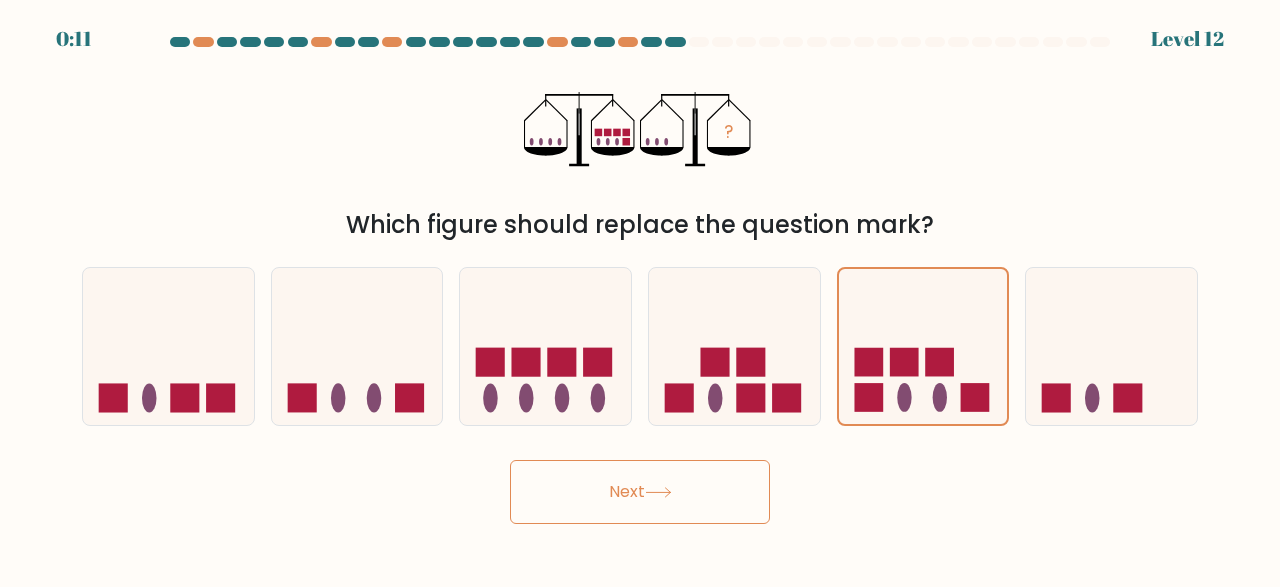 click on "Next" at bounding box center [640, 492] 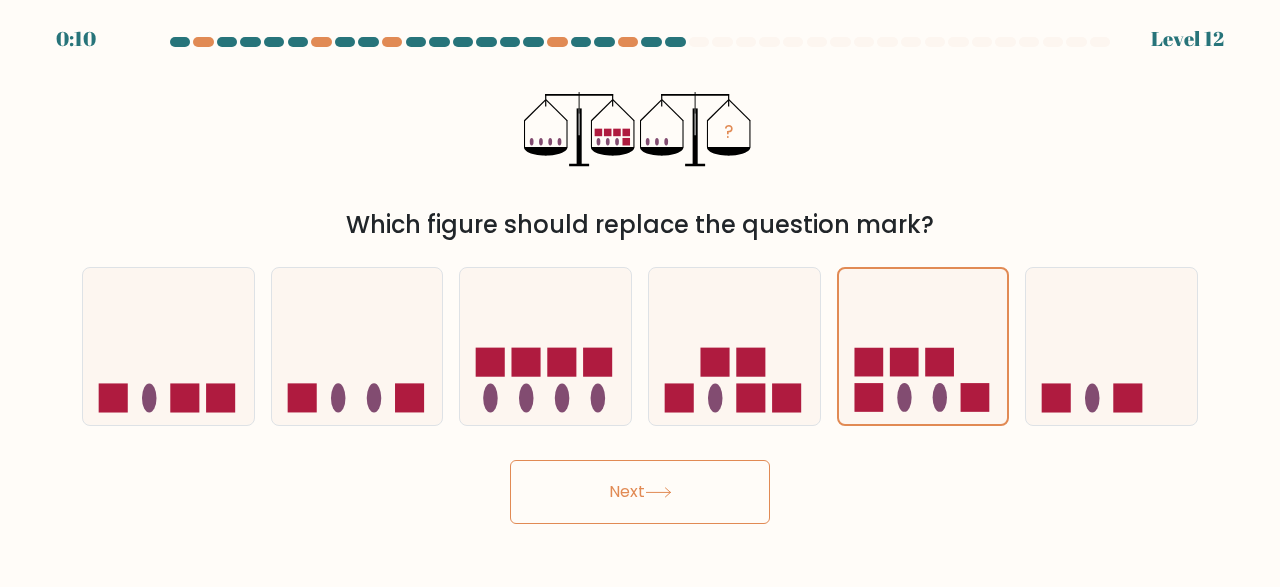 click on "Next" at bounding box center (640, 492) 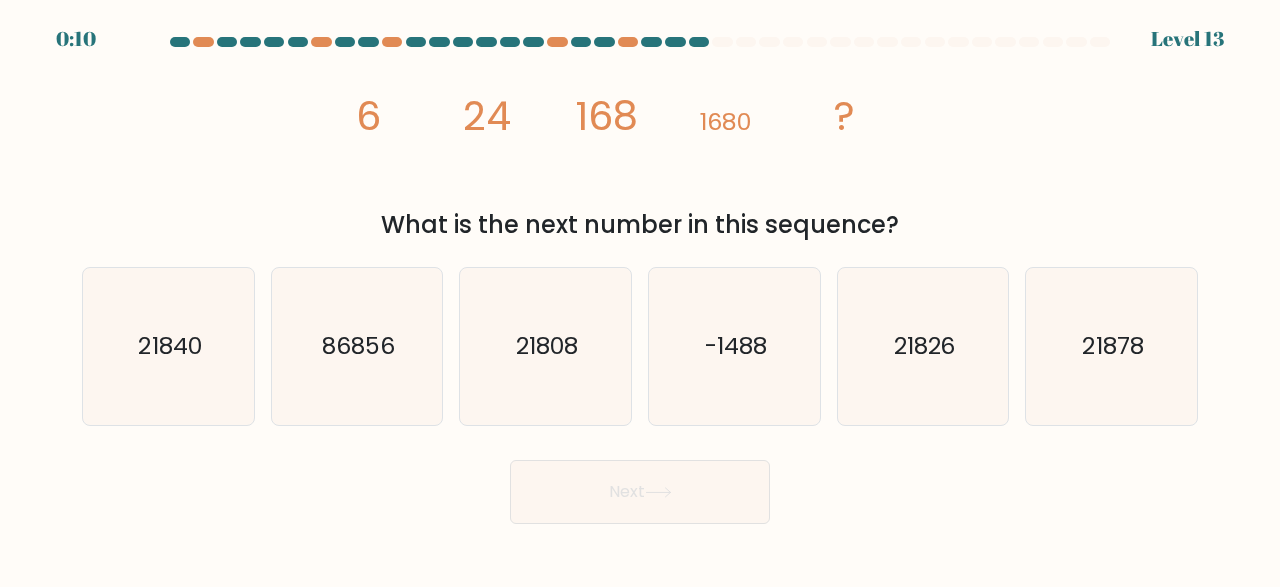 click on "Next" at bounding box center [640, 492] 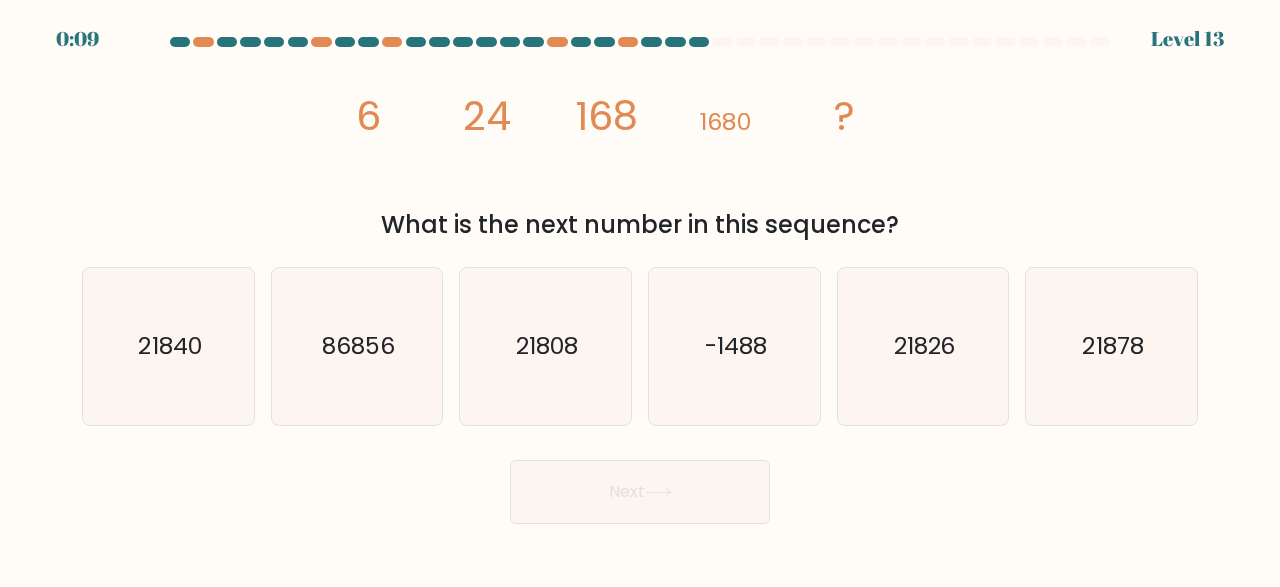 click on "image/svg+xml
6
24
168
1680
?
What is the next number in this sequence?" at bounding box center [640, 149] 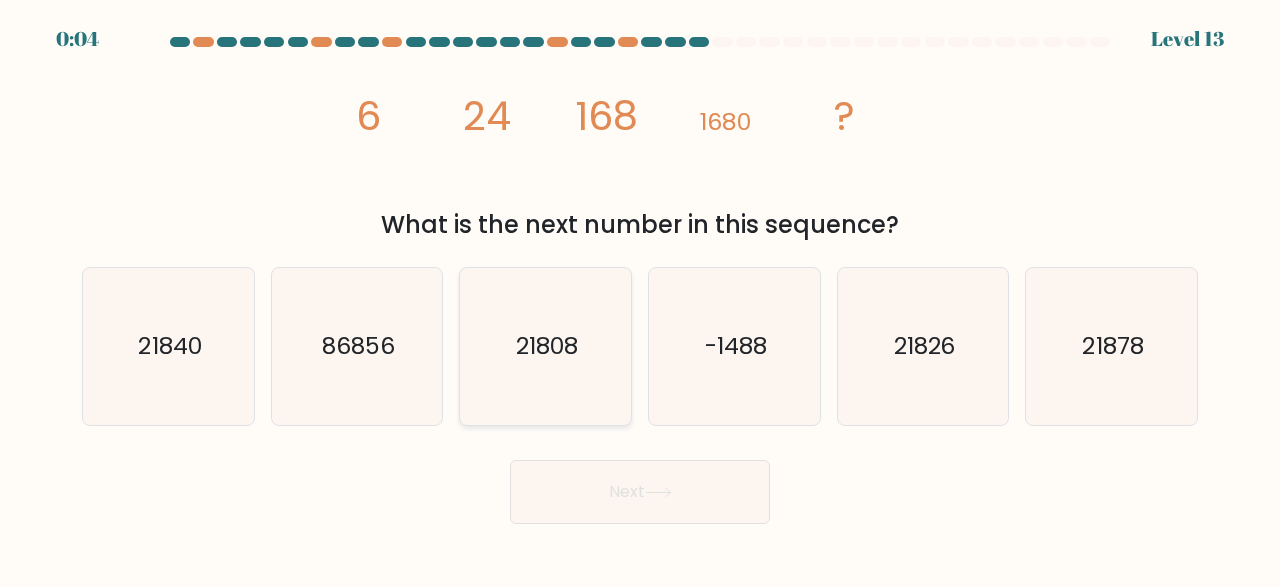 click on "21808" 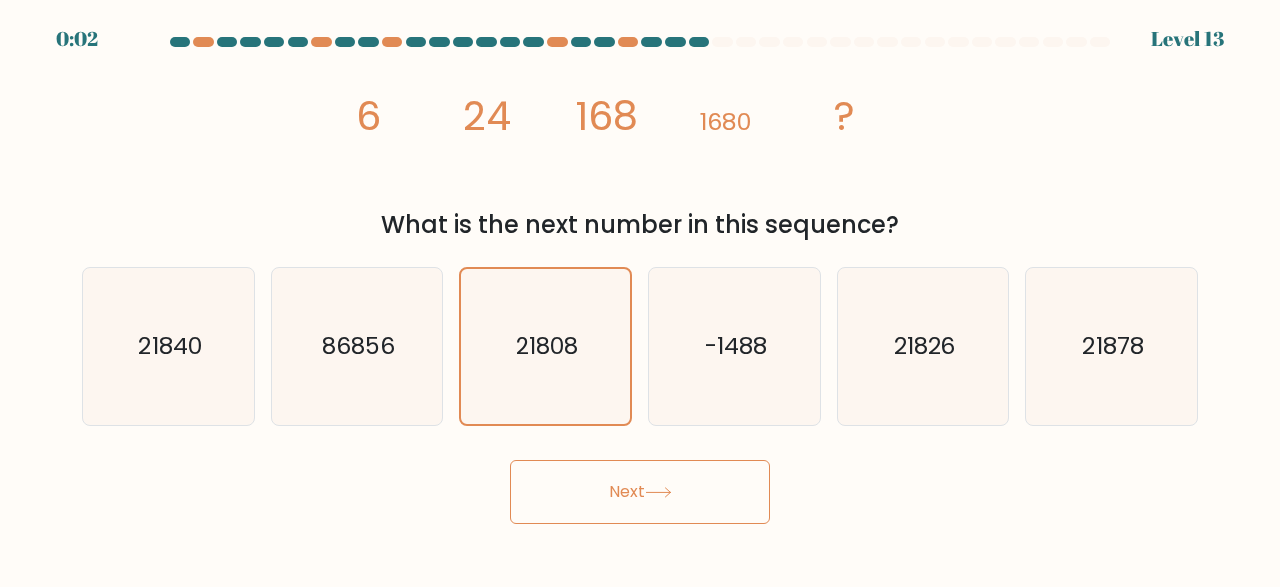 click on "Next" at bounding box center [640, 492] 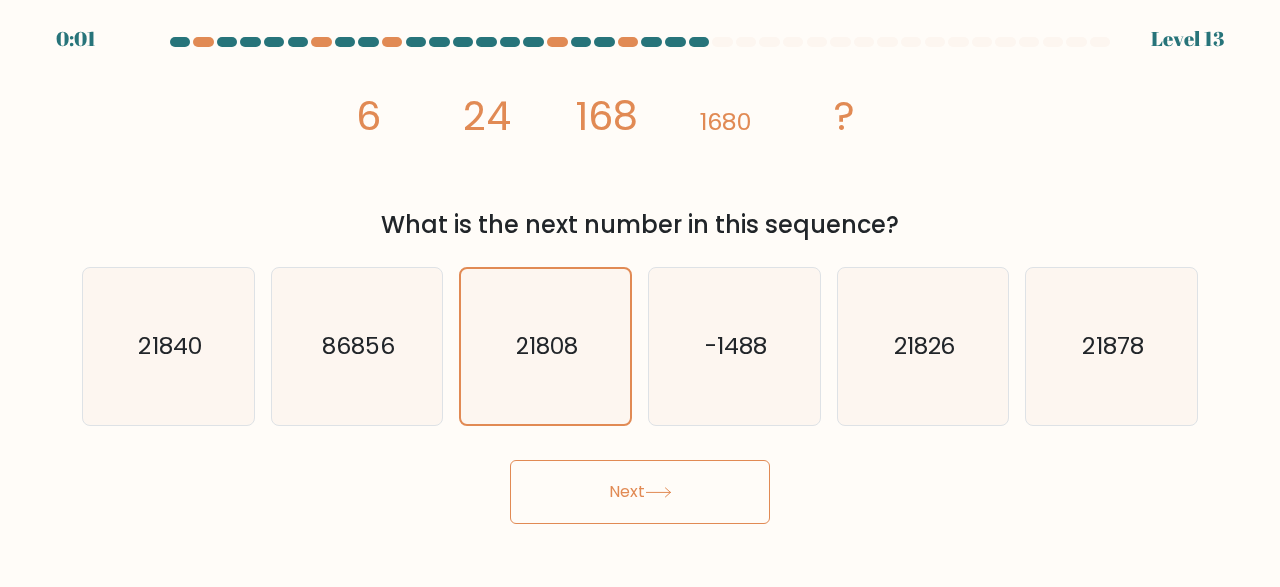 click on "Next" at bounding box center [640, 492] 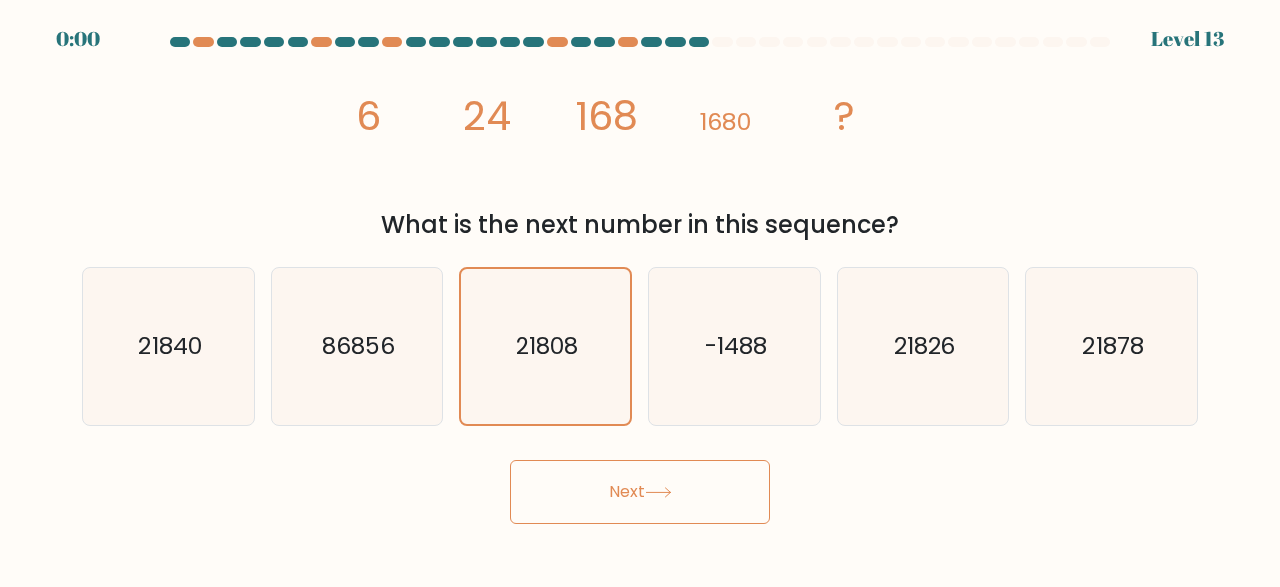 click on "Next" at bounding box center (640, 492) 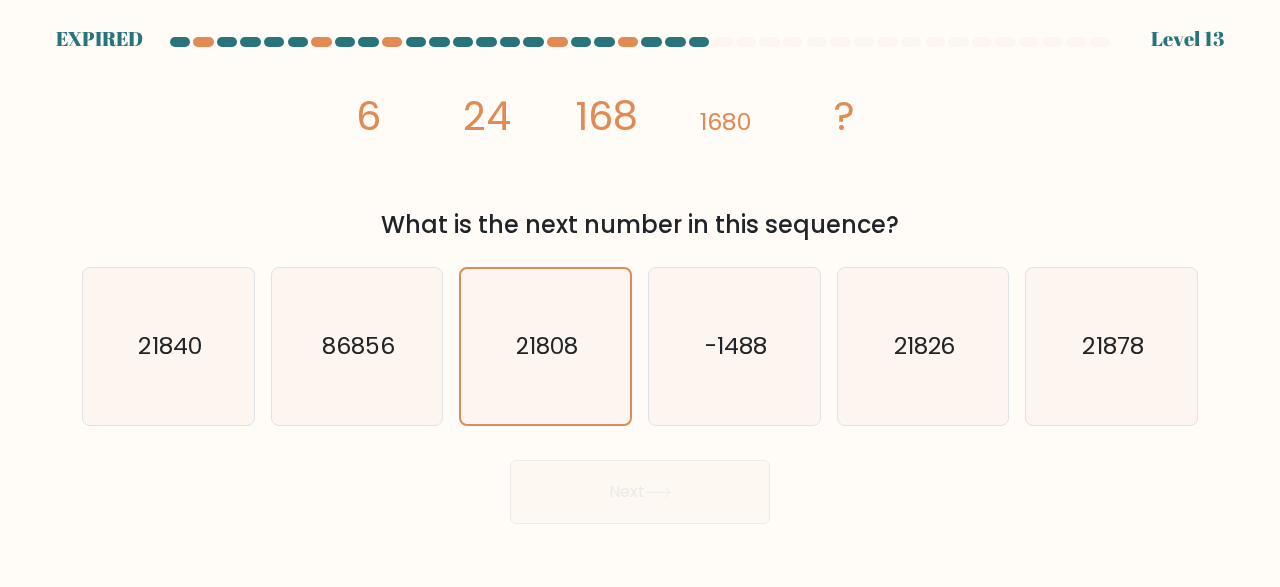 click on "Next" at bounding box center [640, 487] 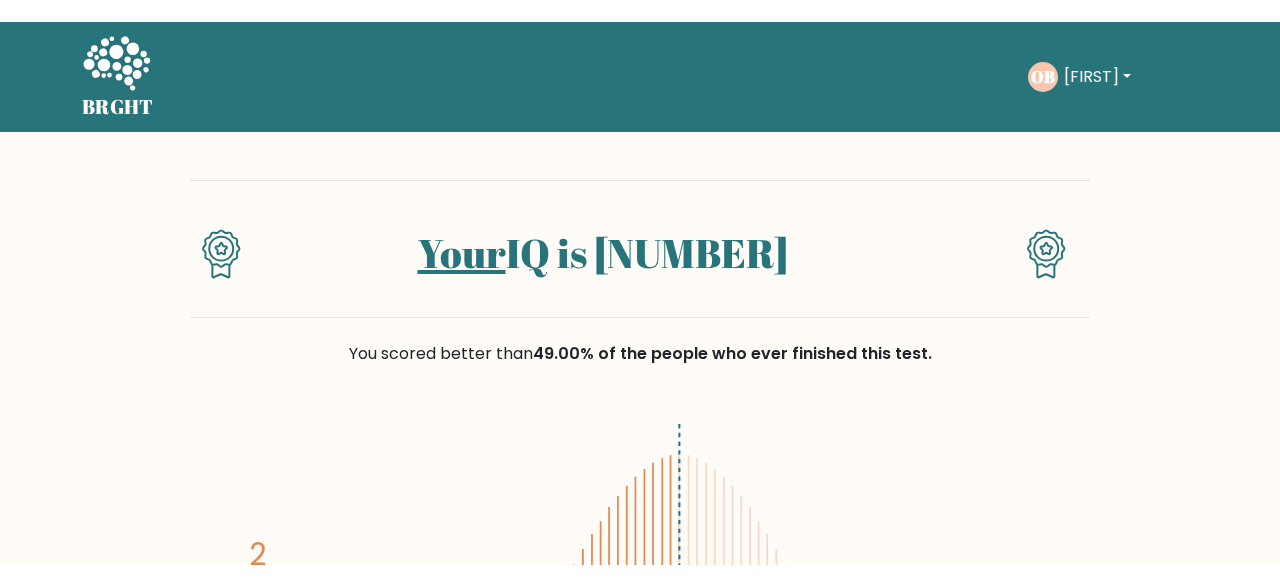 scroll, scrollTop: 113, scrollLeft: 0, axis: vertical 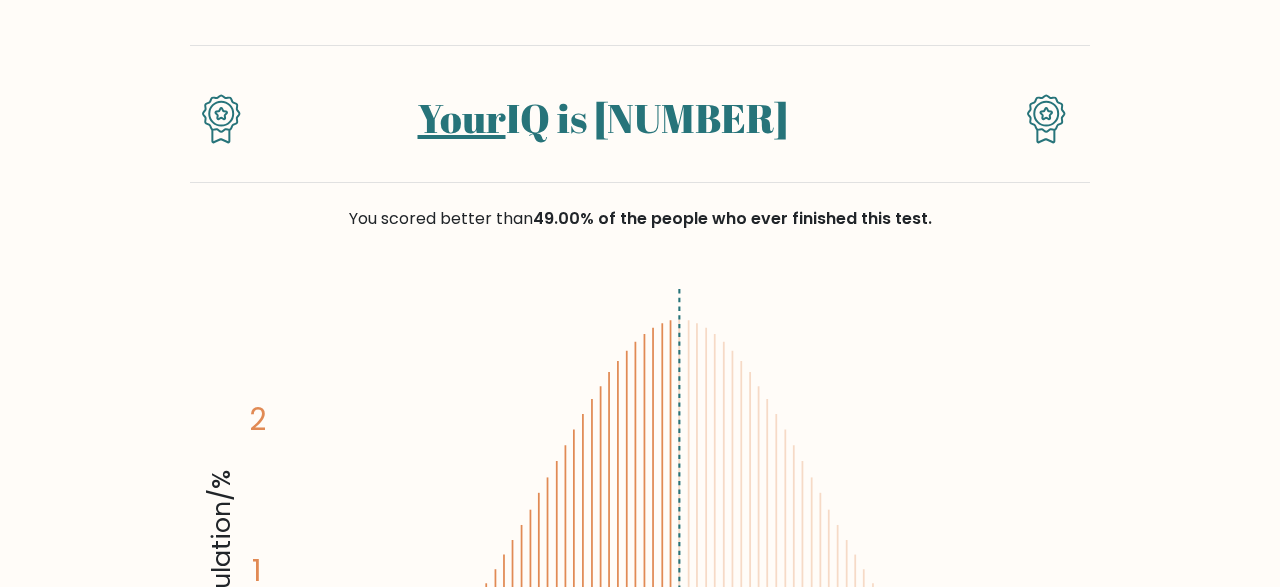 click on "Your  IQ is [NUMBER]
You scored better than  49.00% of
the people who ever finished this test.
Population/%
IQ
0
1
2
60
70
80
90
100
110" at bounding box center [640, 2923] 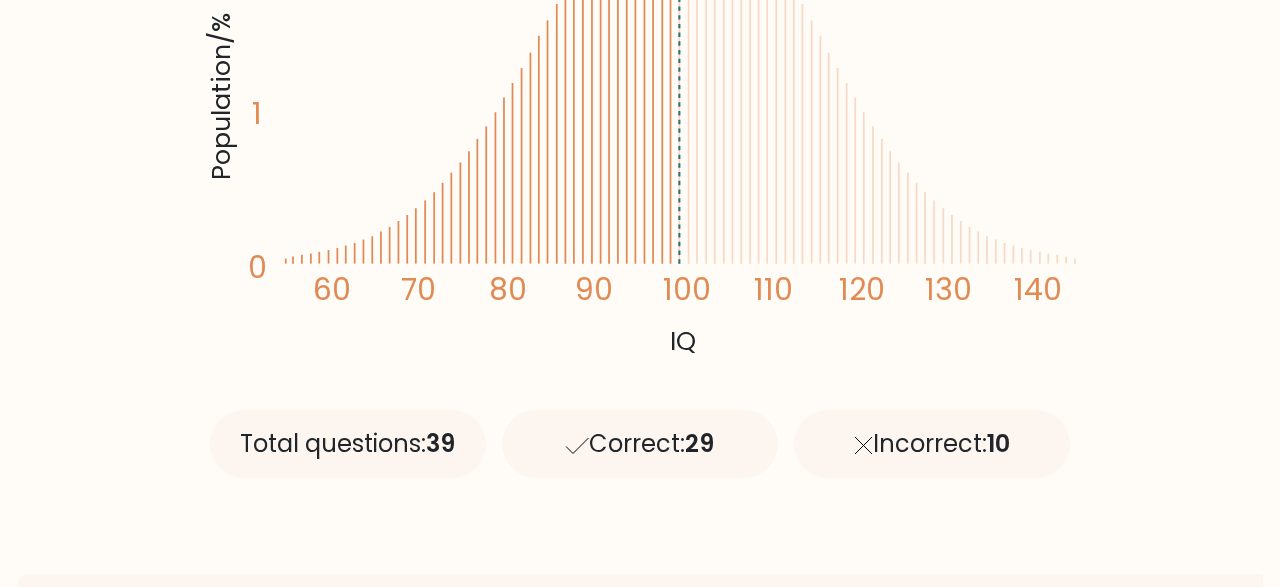 scroll, scrollTop: 571, scrollLeft: 0, axis: vertical 